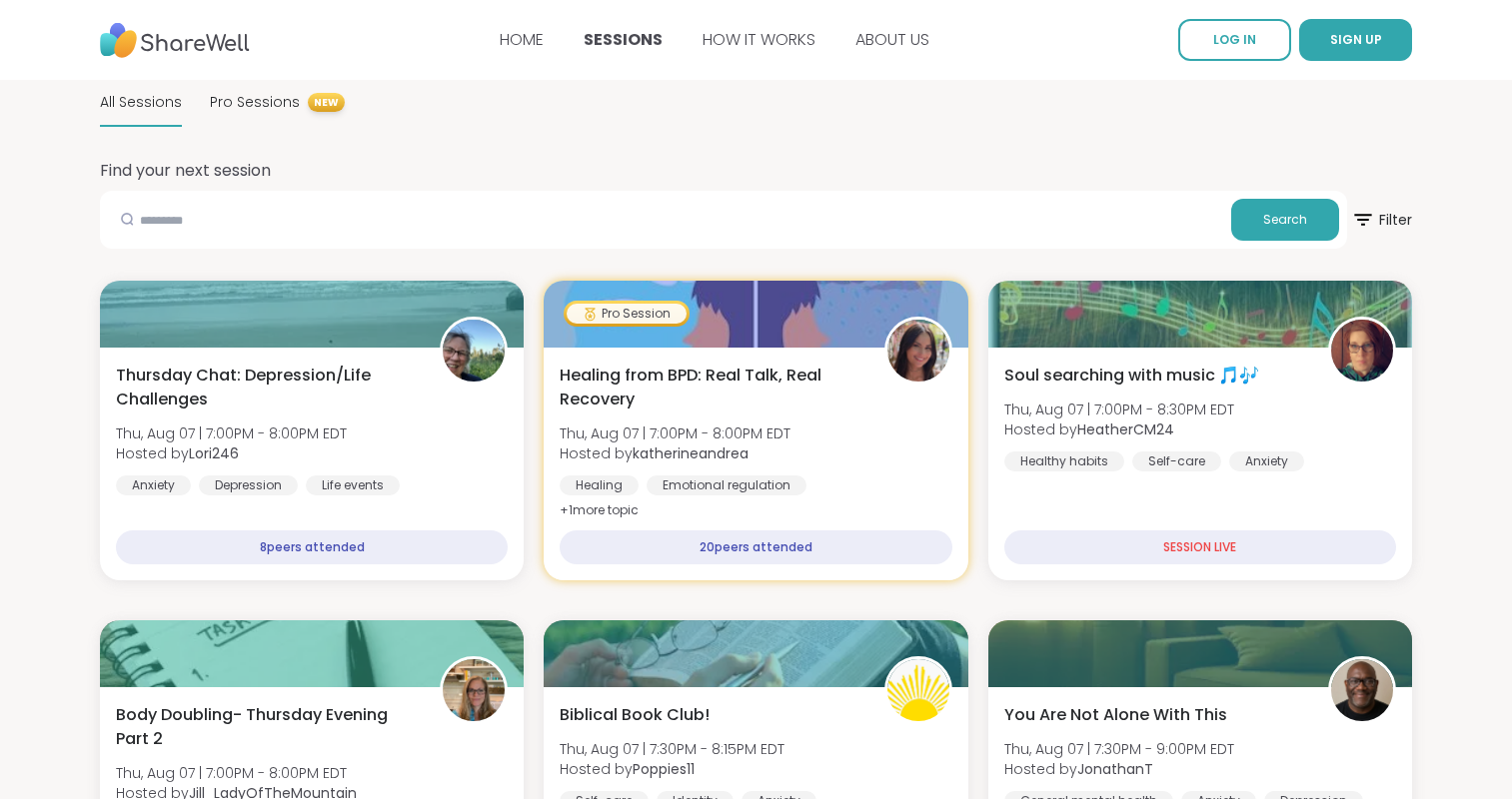 scroll, scrollTop: 0, scrollLeft: 0, axis: both 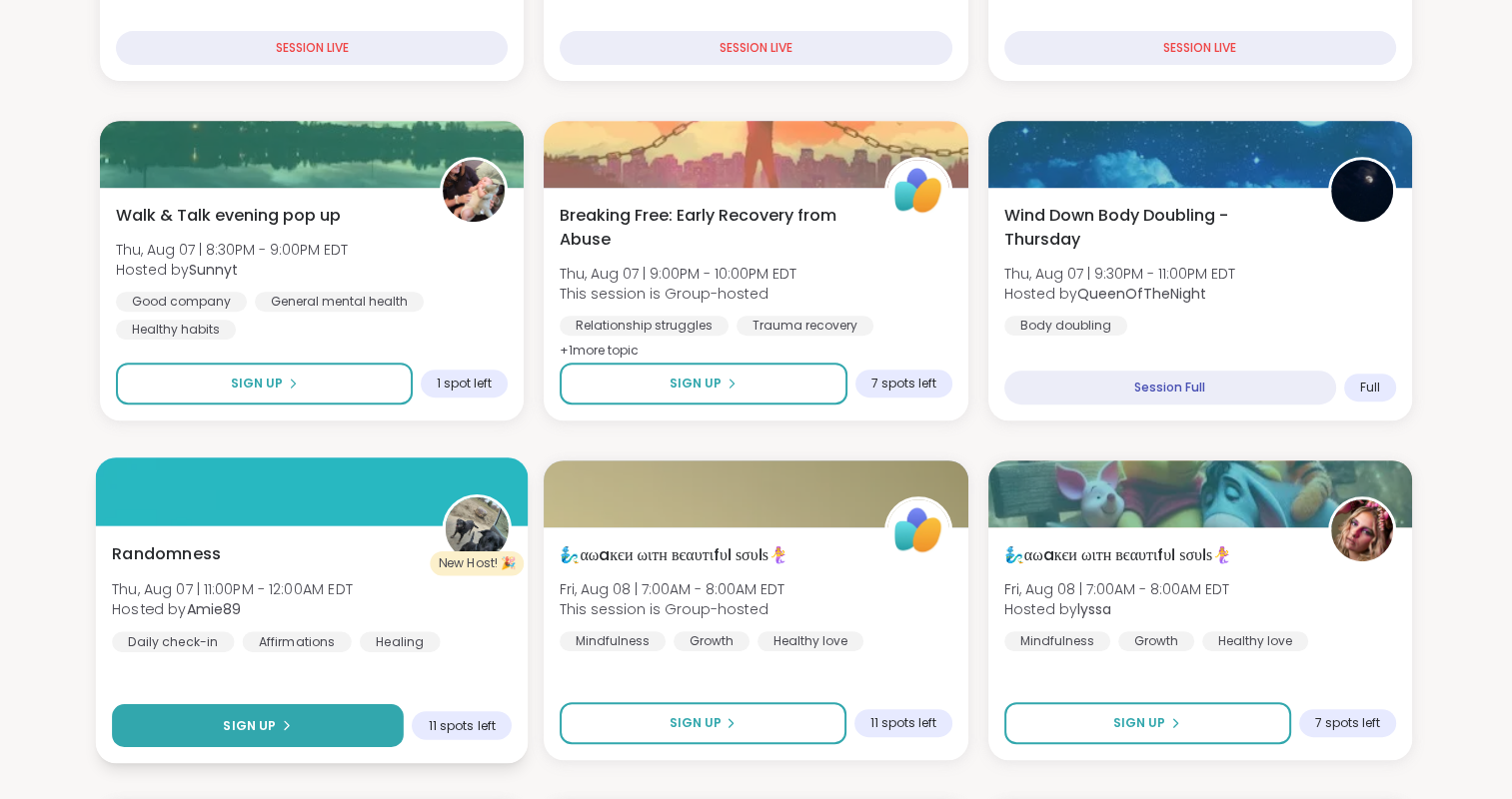 click on "Sign Up" at bounding box center [258, 725] 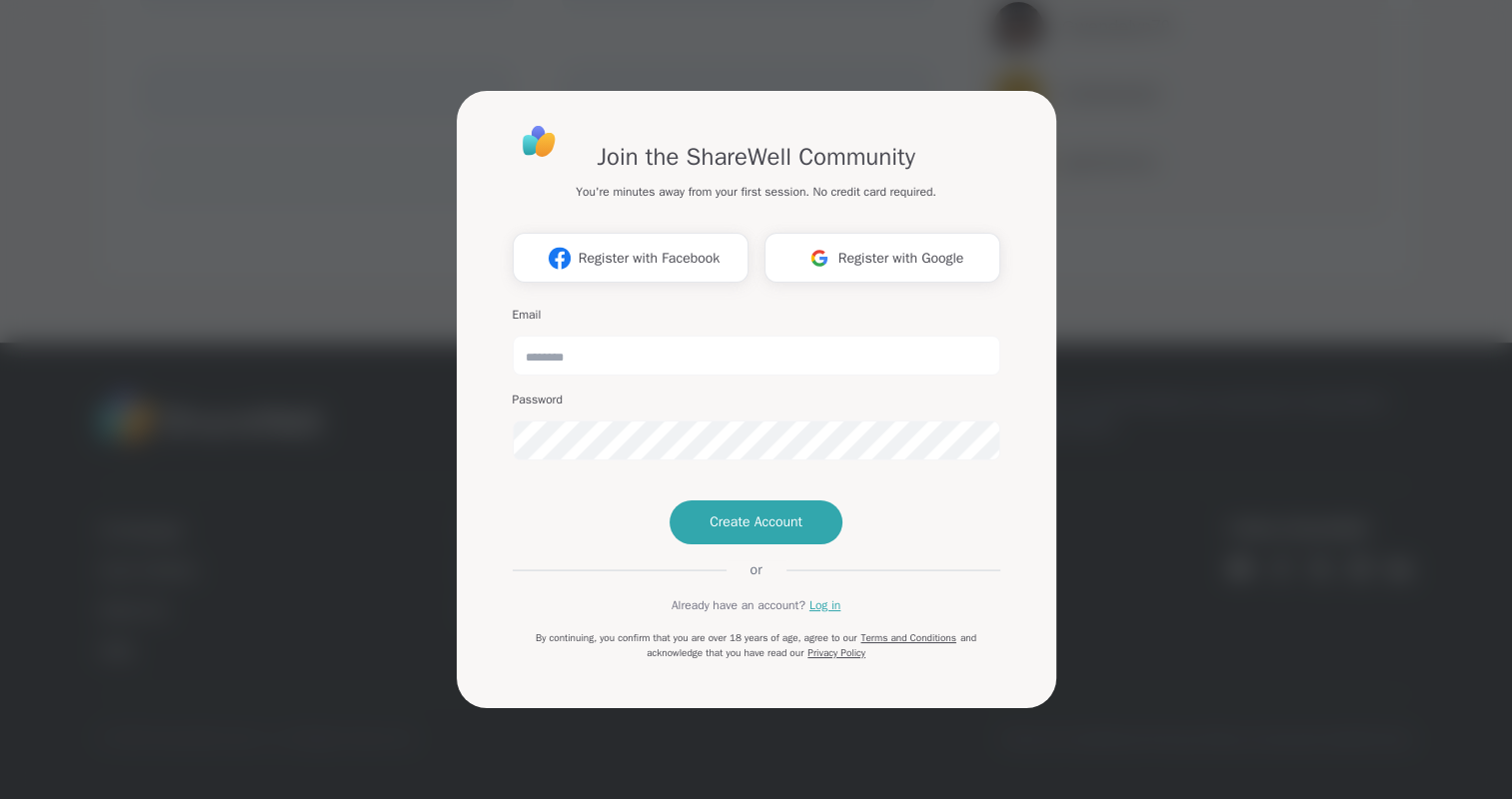 scroll, scrollTop: 0, scrollLeft: 0, axis: both 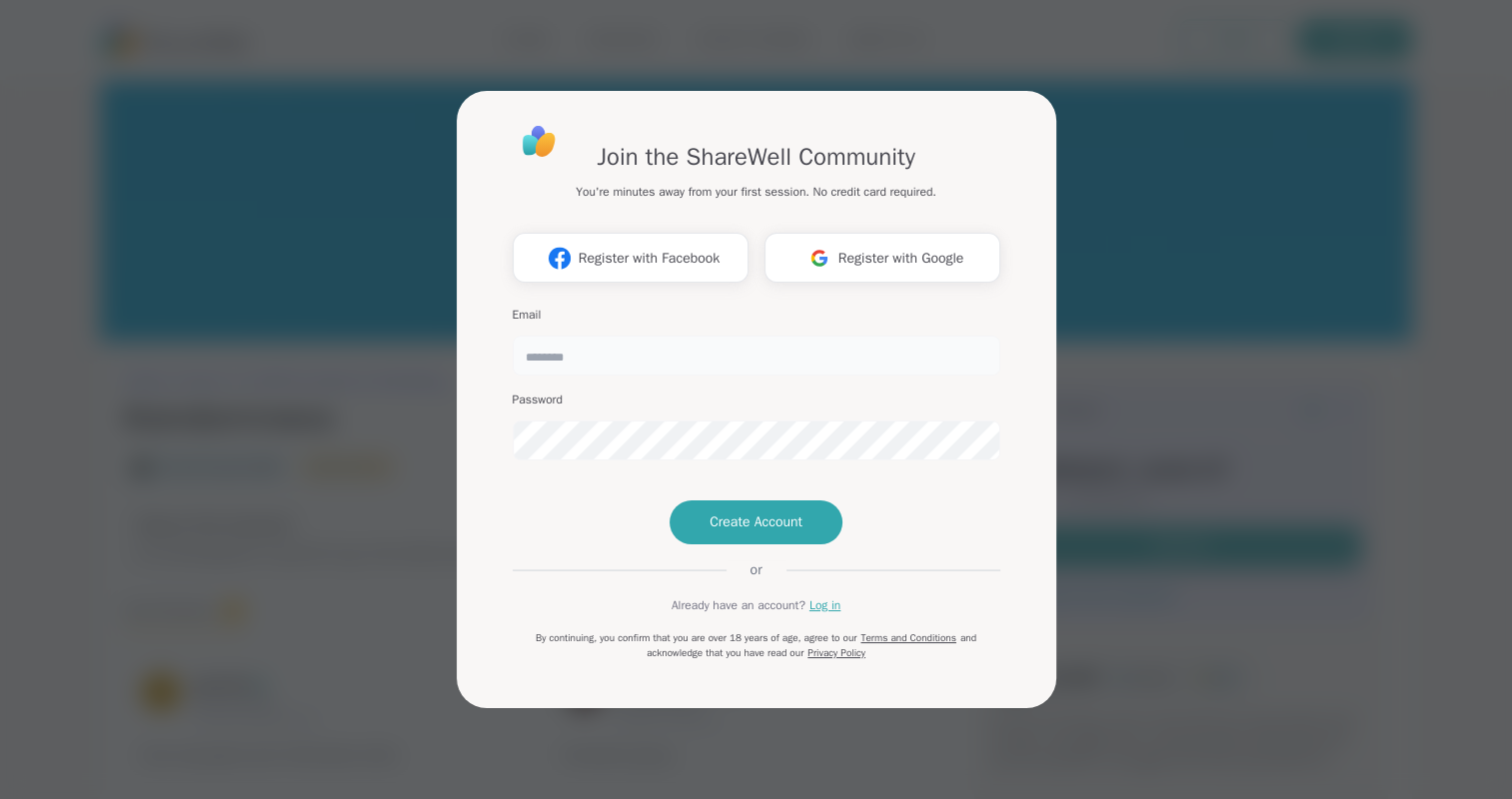 click at bounding box center (756, 356) 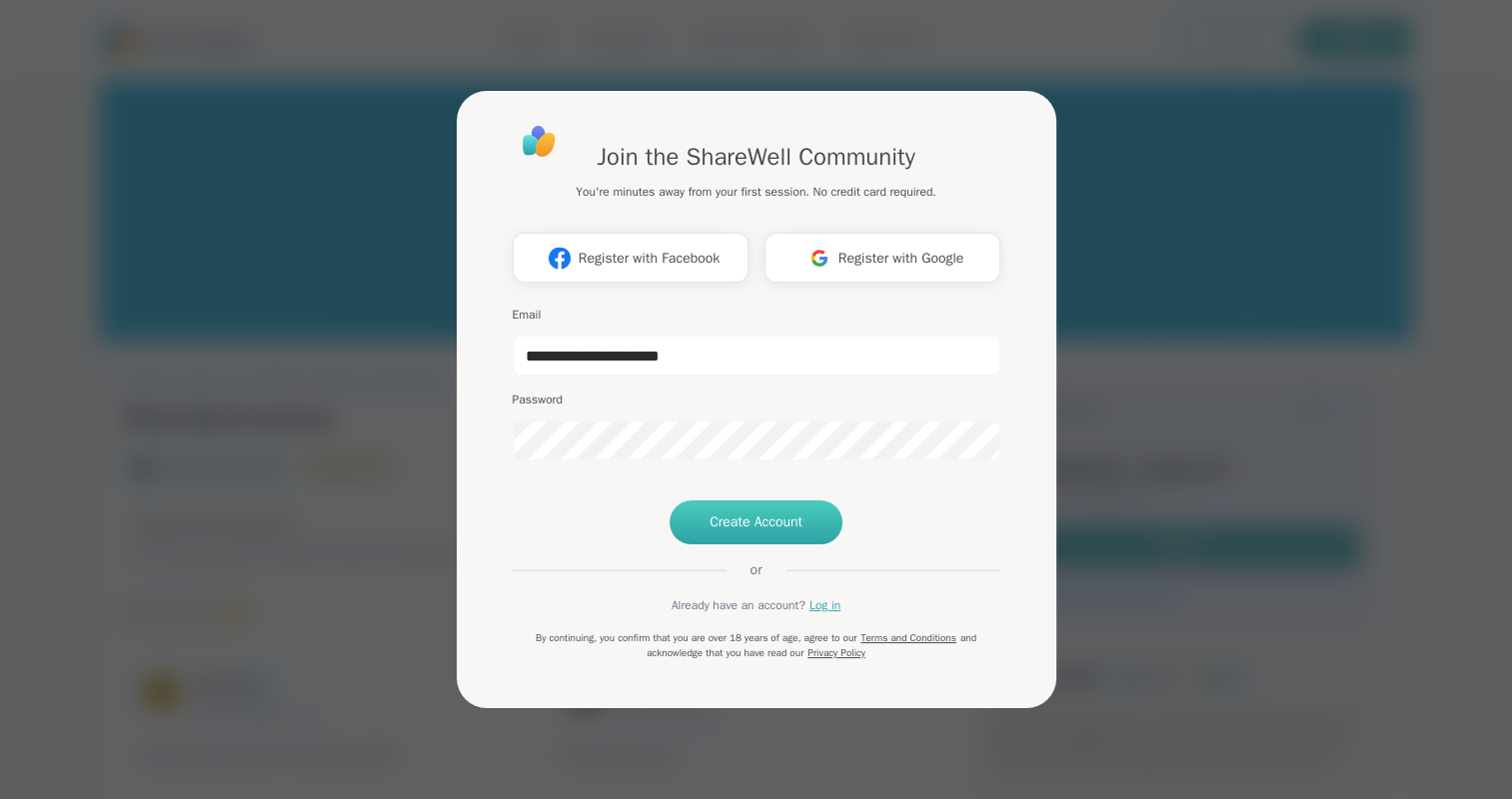 click on "Create Account" at bounding box center [756, 522] 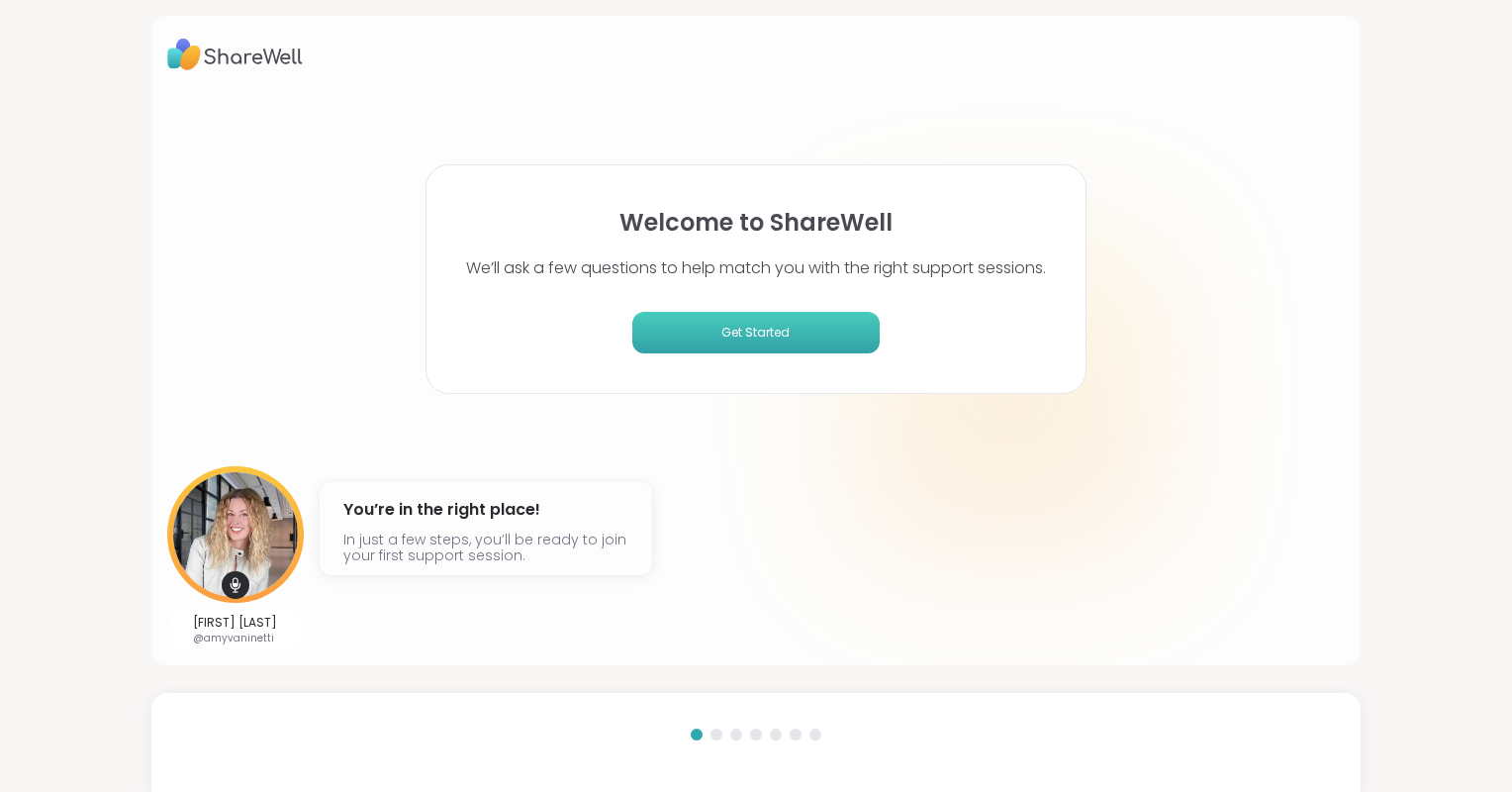 click on "Get Started" at bounding box center [756, 333] 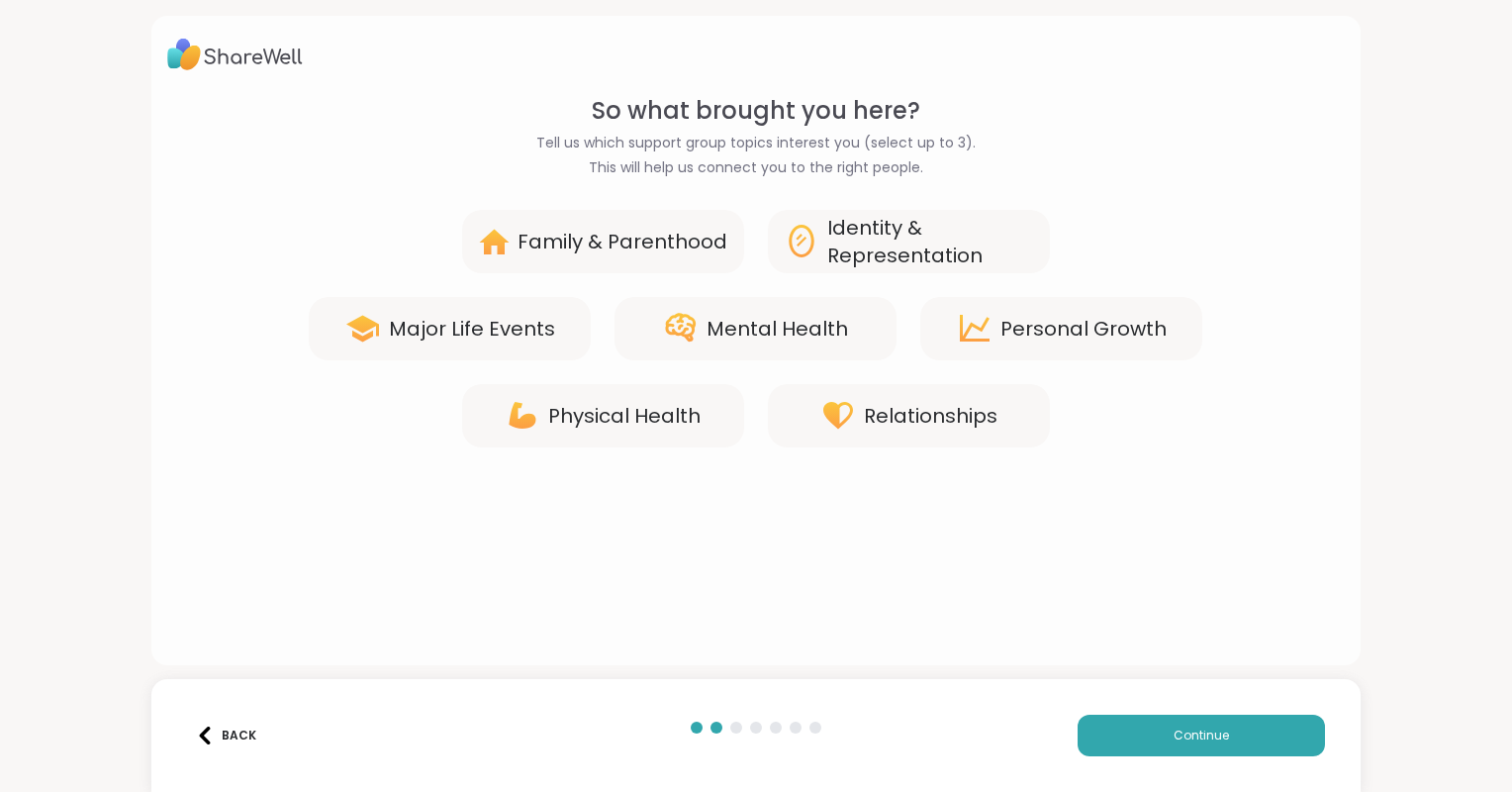 click on "Mental Health" at bounding box center [755, 329] 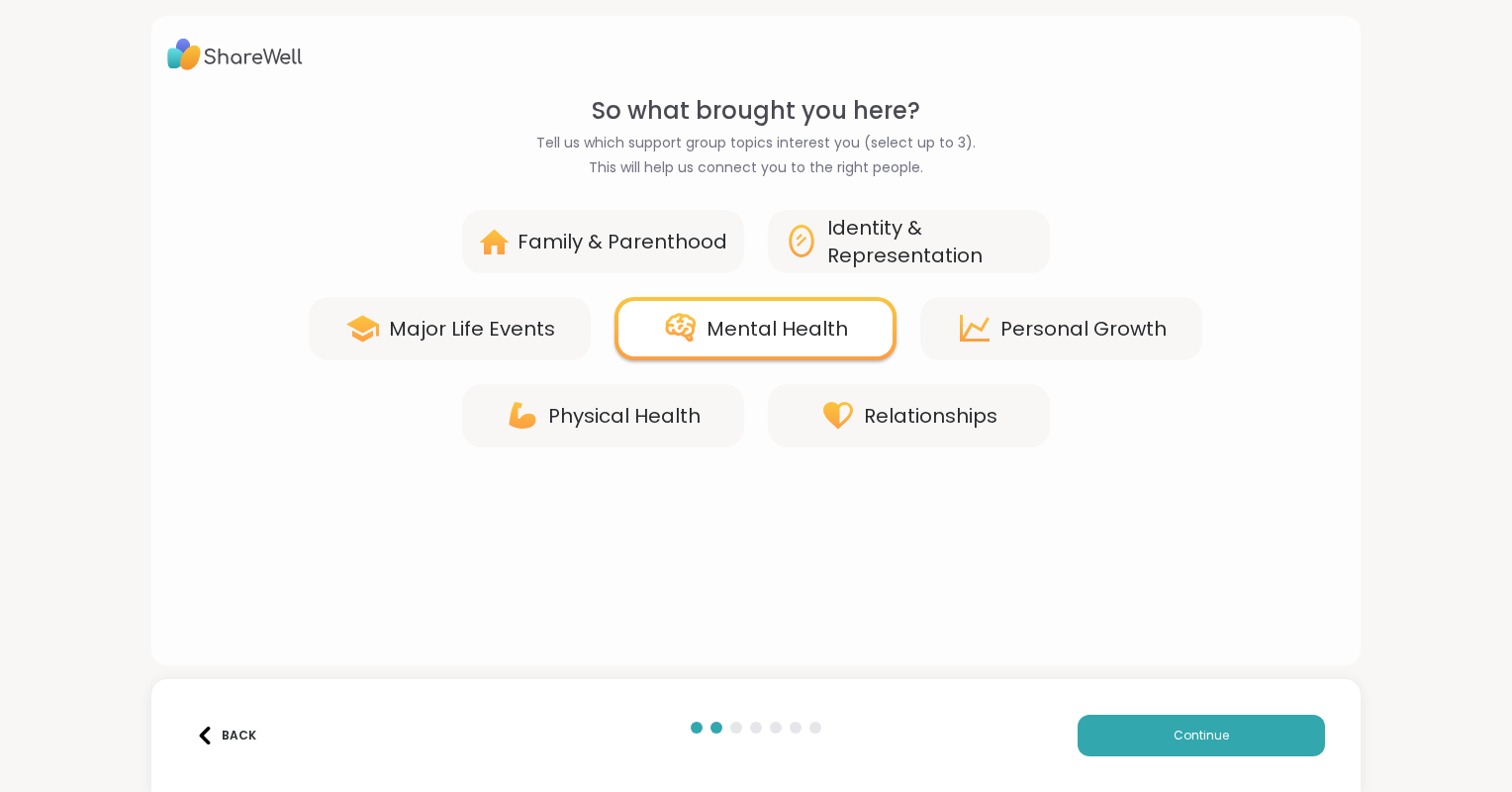 click on "Relationships" at bounding box center [930, 416] 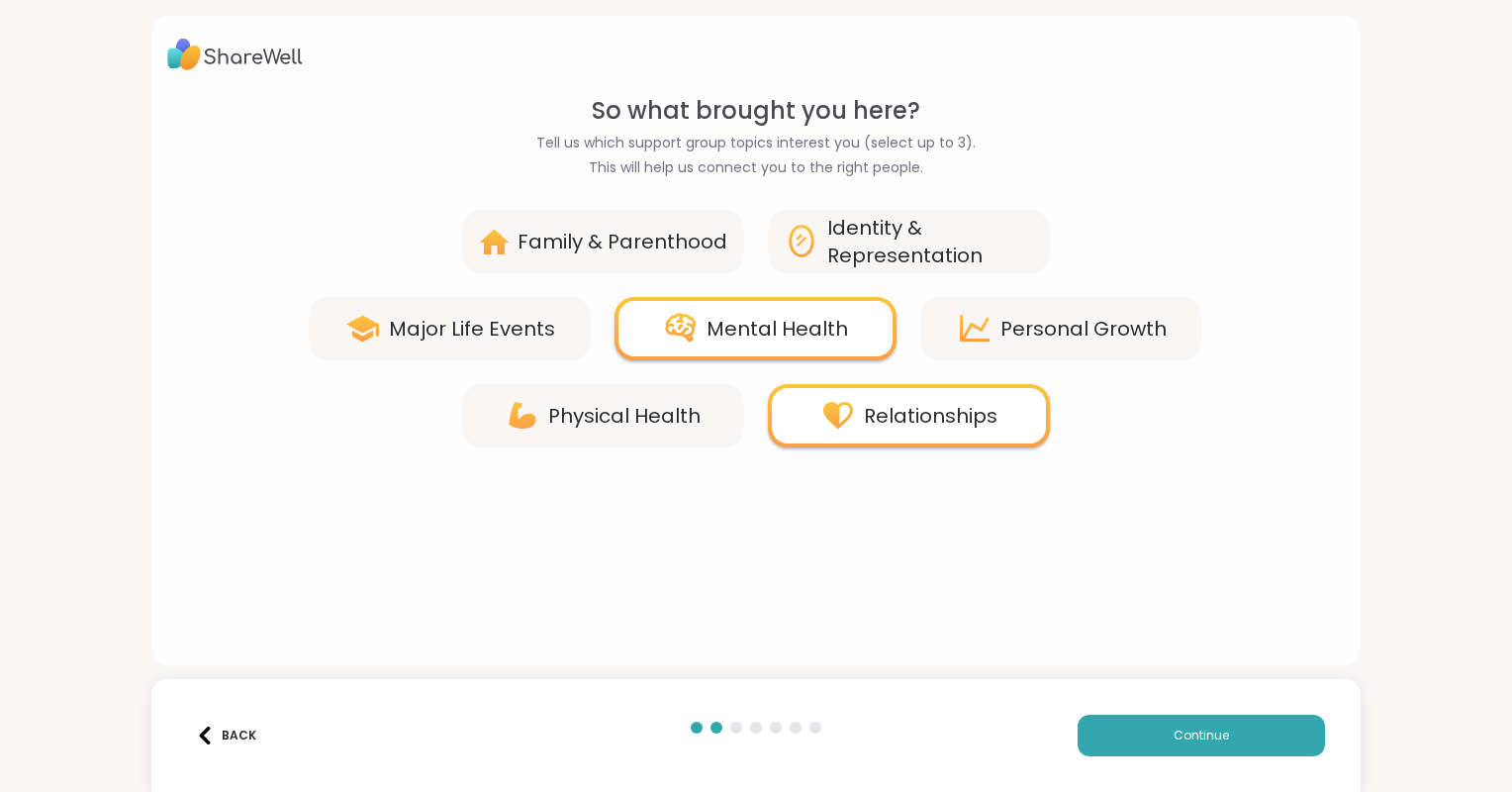 click on "Major Life Events" at bounding box center (472, 329) 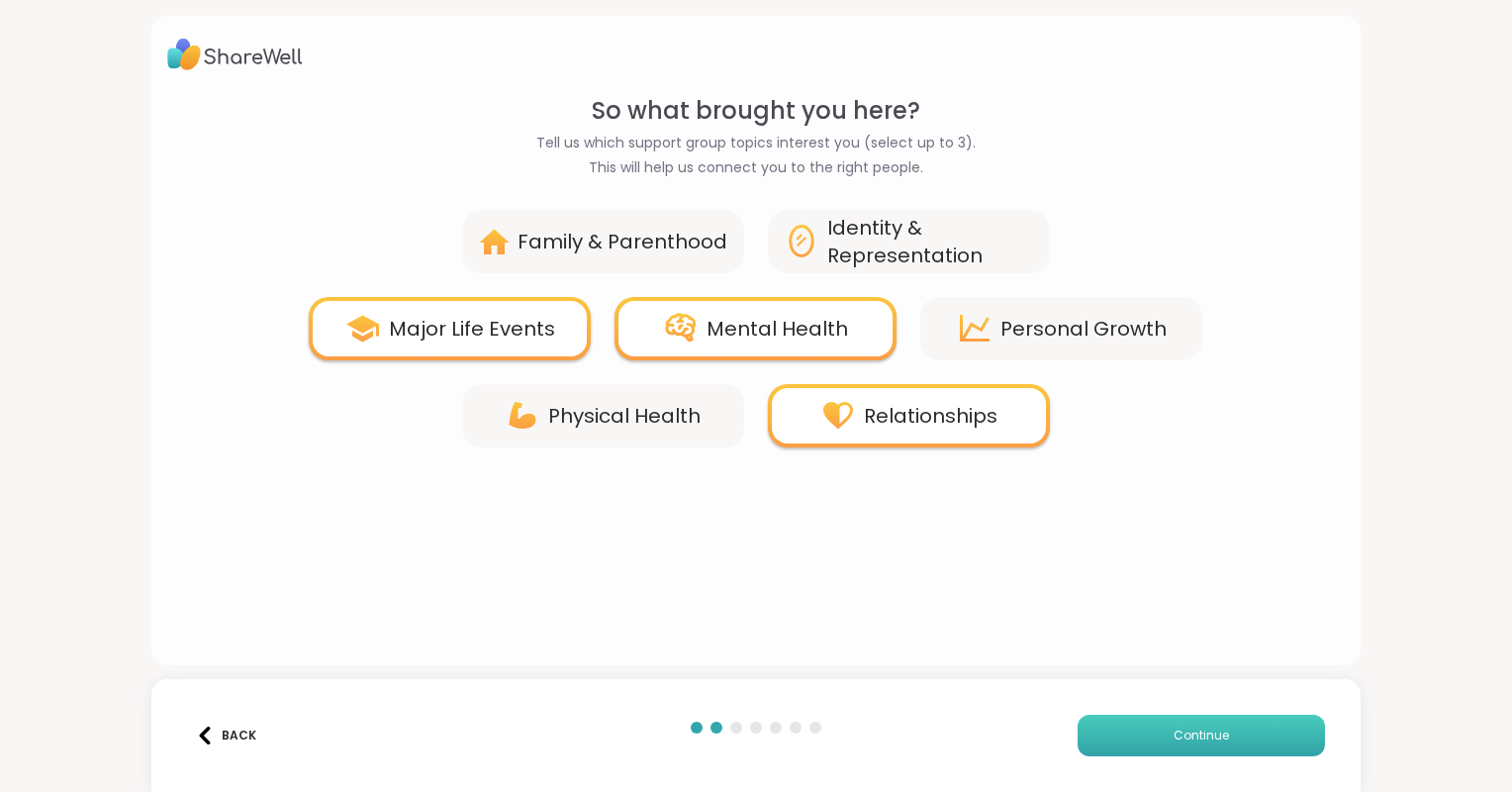 click on "Continue" at bounding box center (1201, 736) 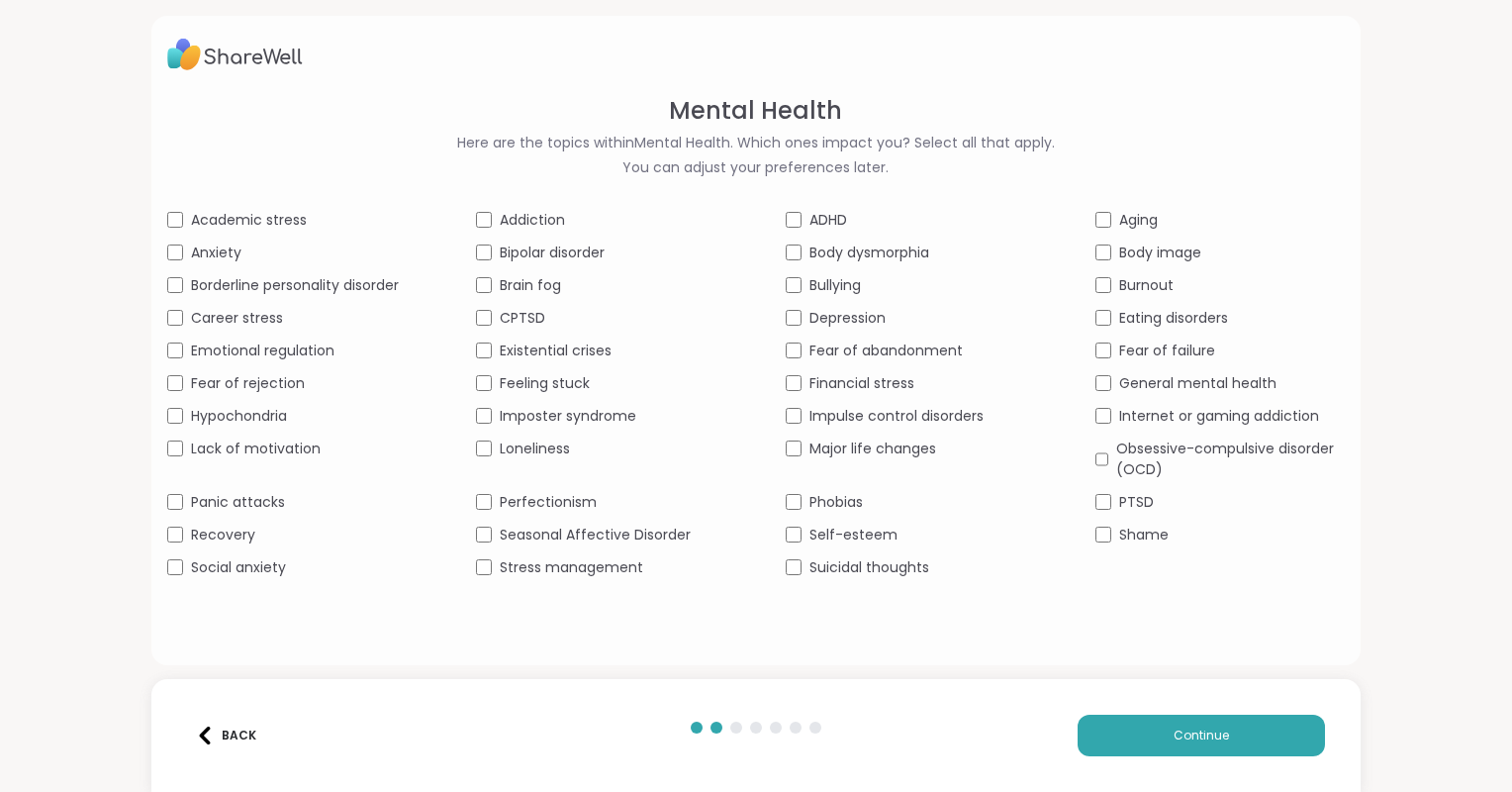 click on "Body dysmorphia" at bounding box center [910, 252] 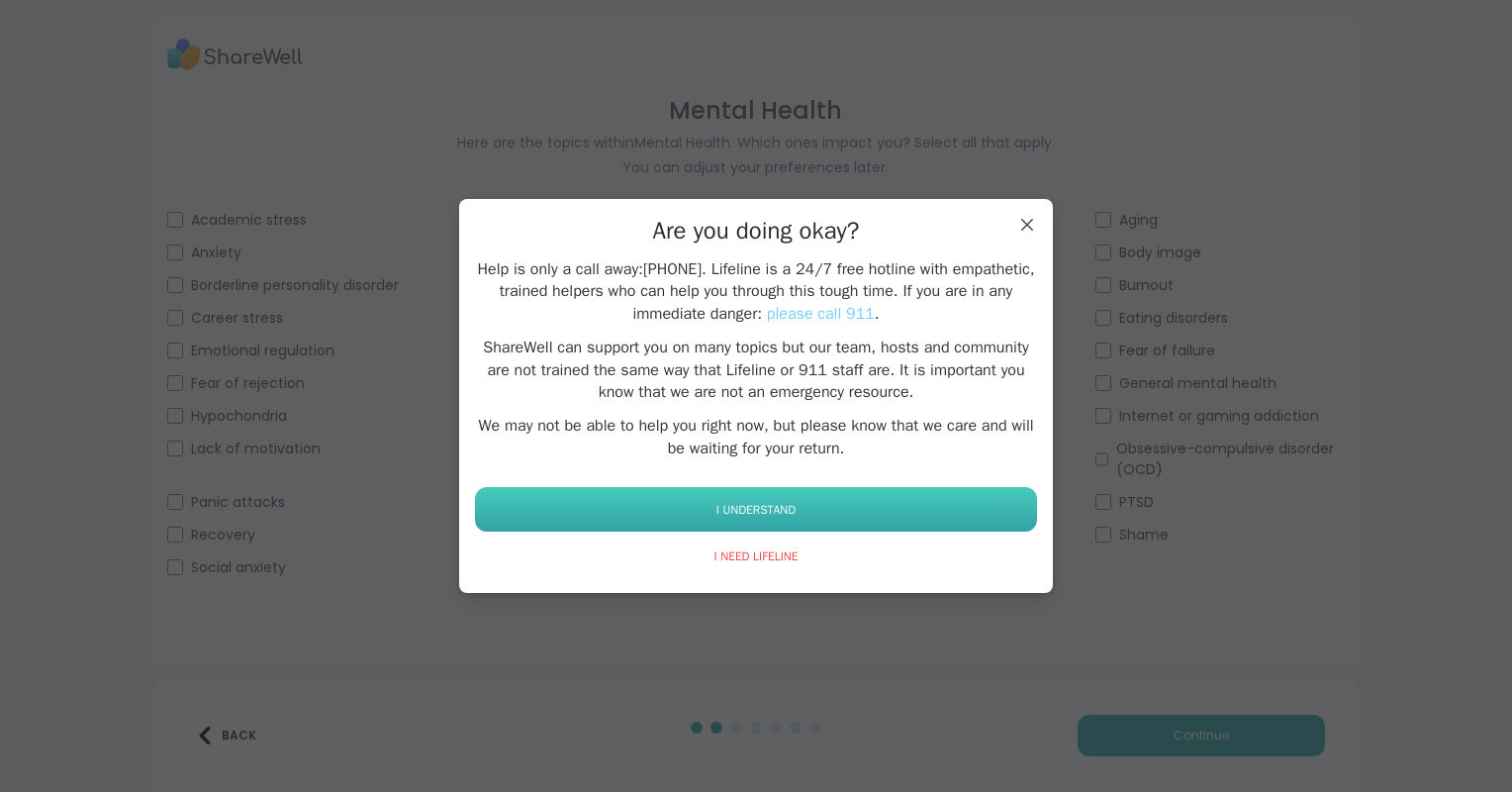 click on "I UNDERSTAND" at bounding box center (756, 509) 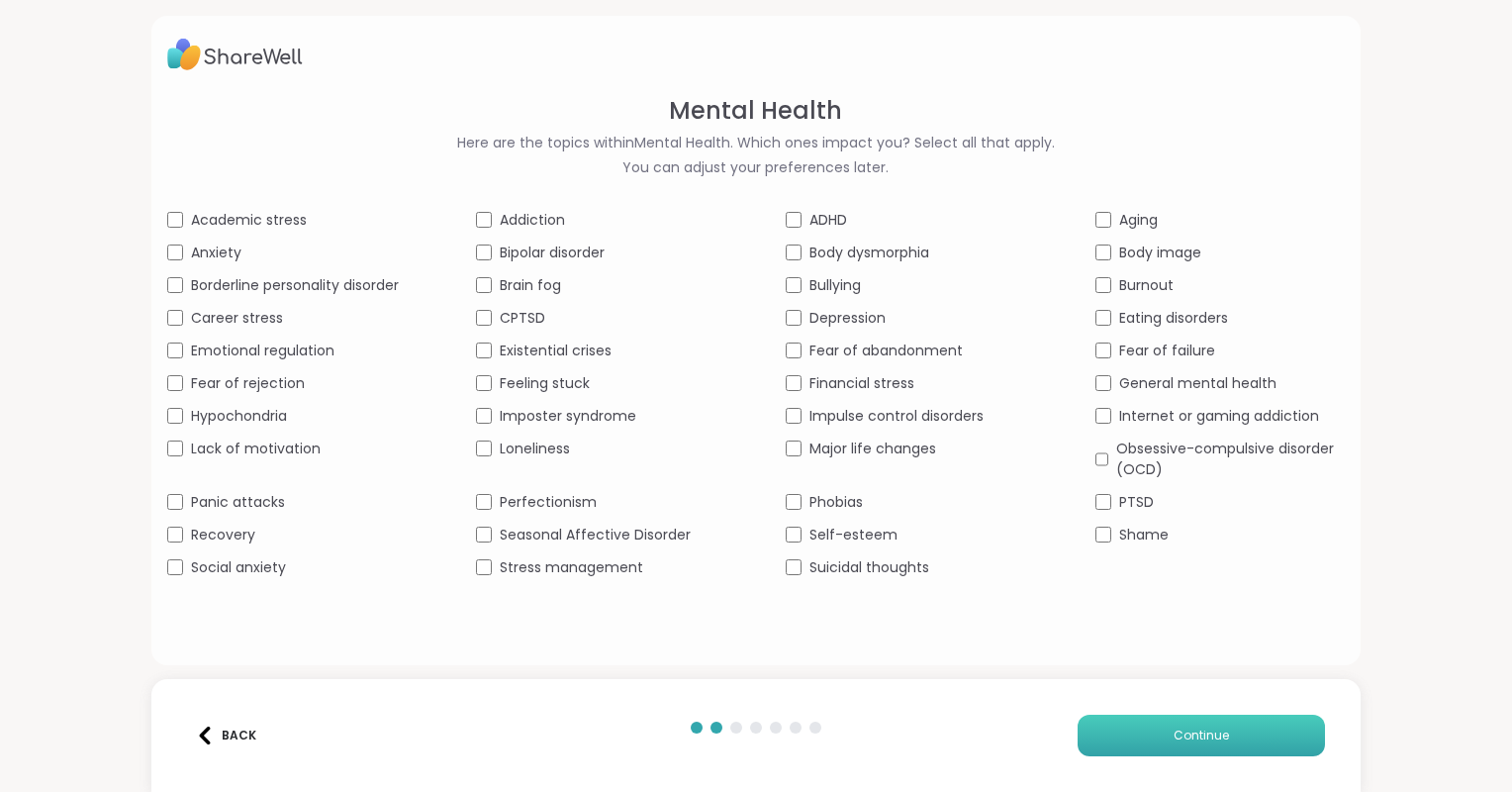 click on "Continue" at bounding box center (1201, 736) 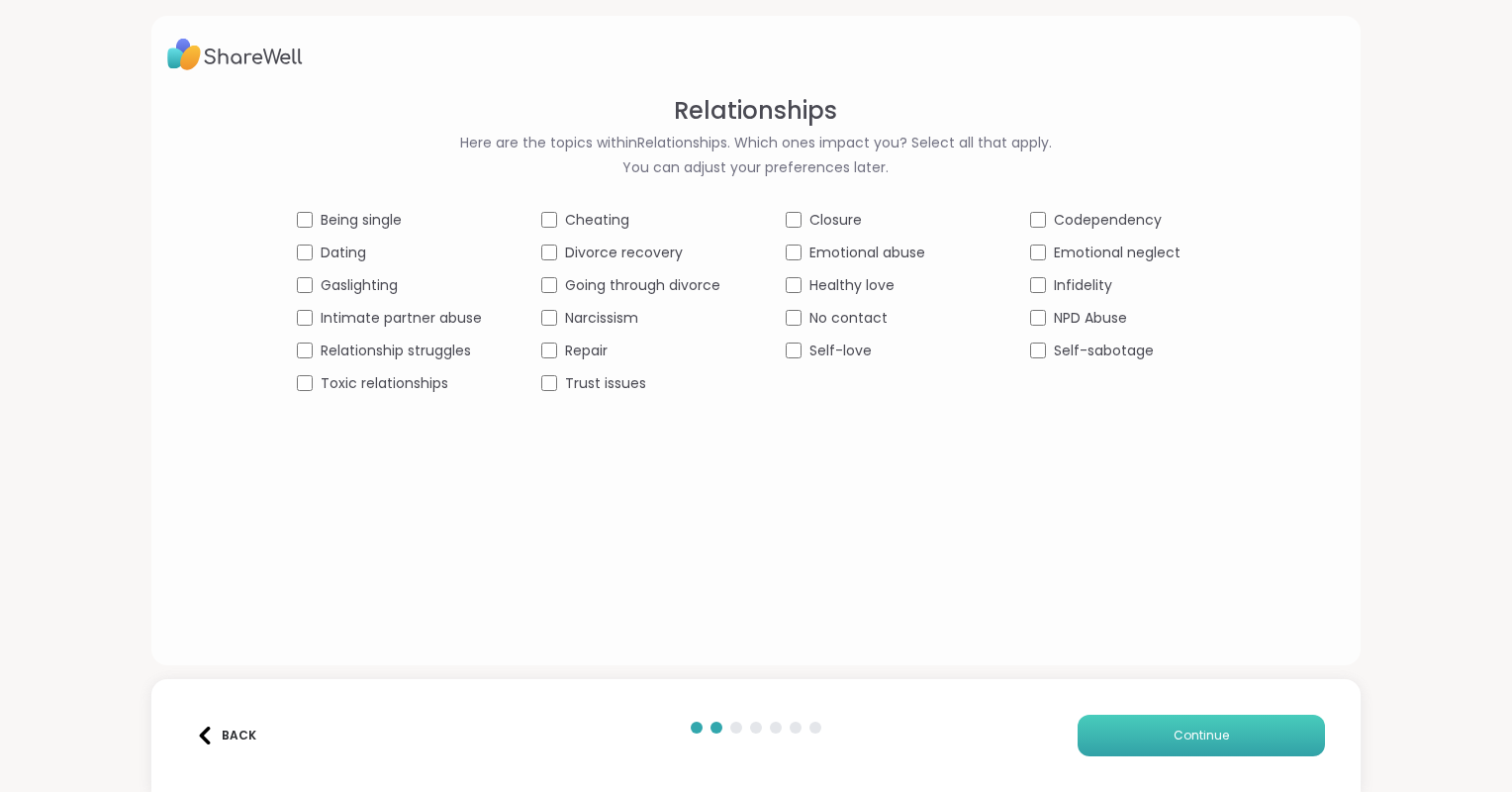 click on "Continue" at bounding box center (1201, 736) 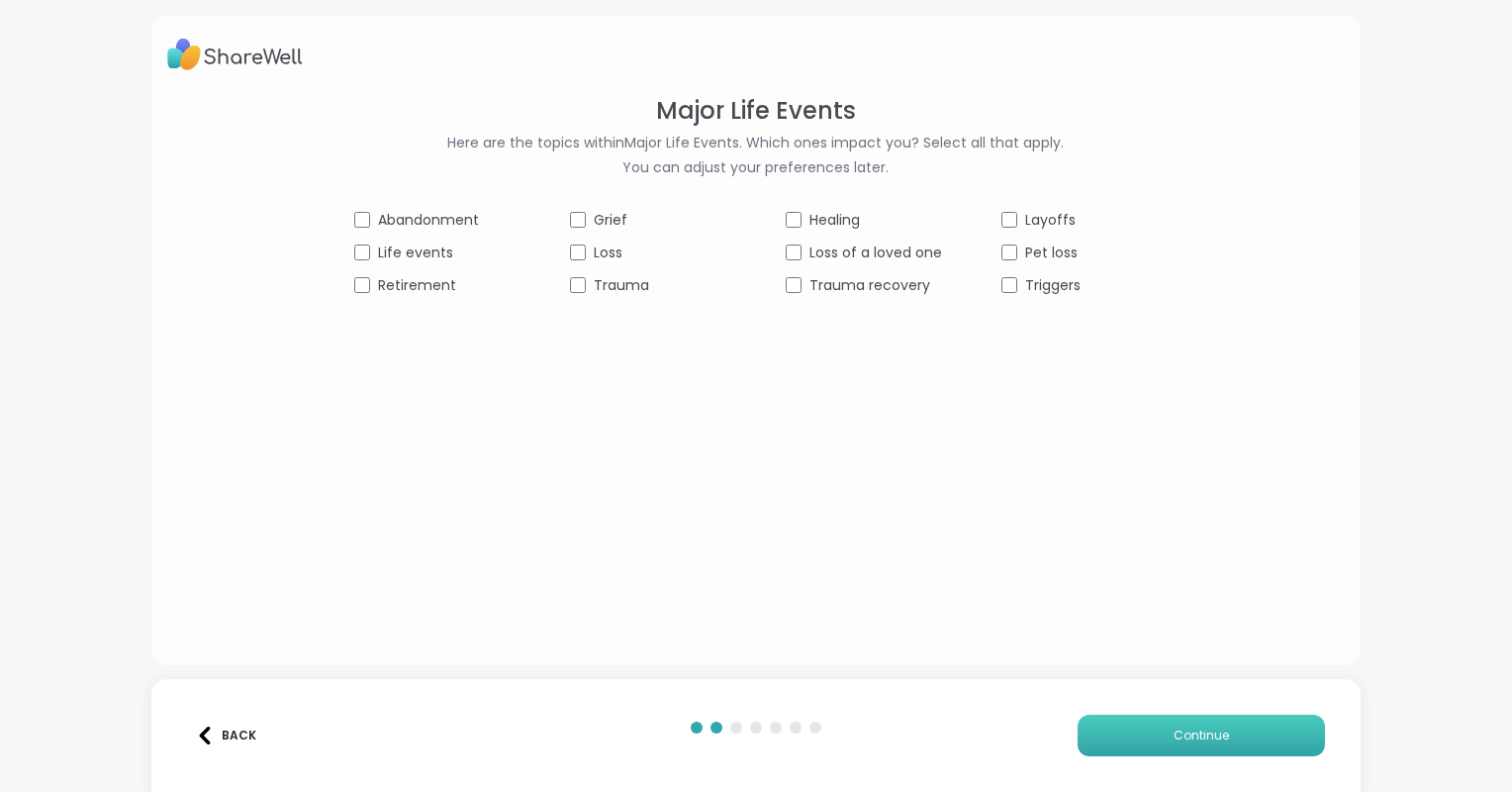 click on "Continue" at bounding box center (1201, 736) 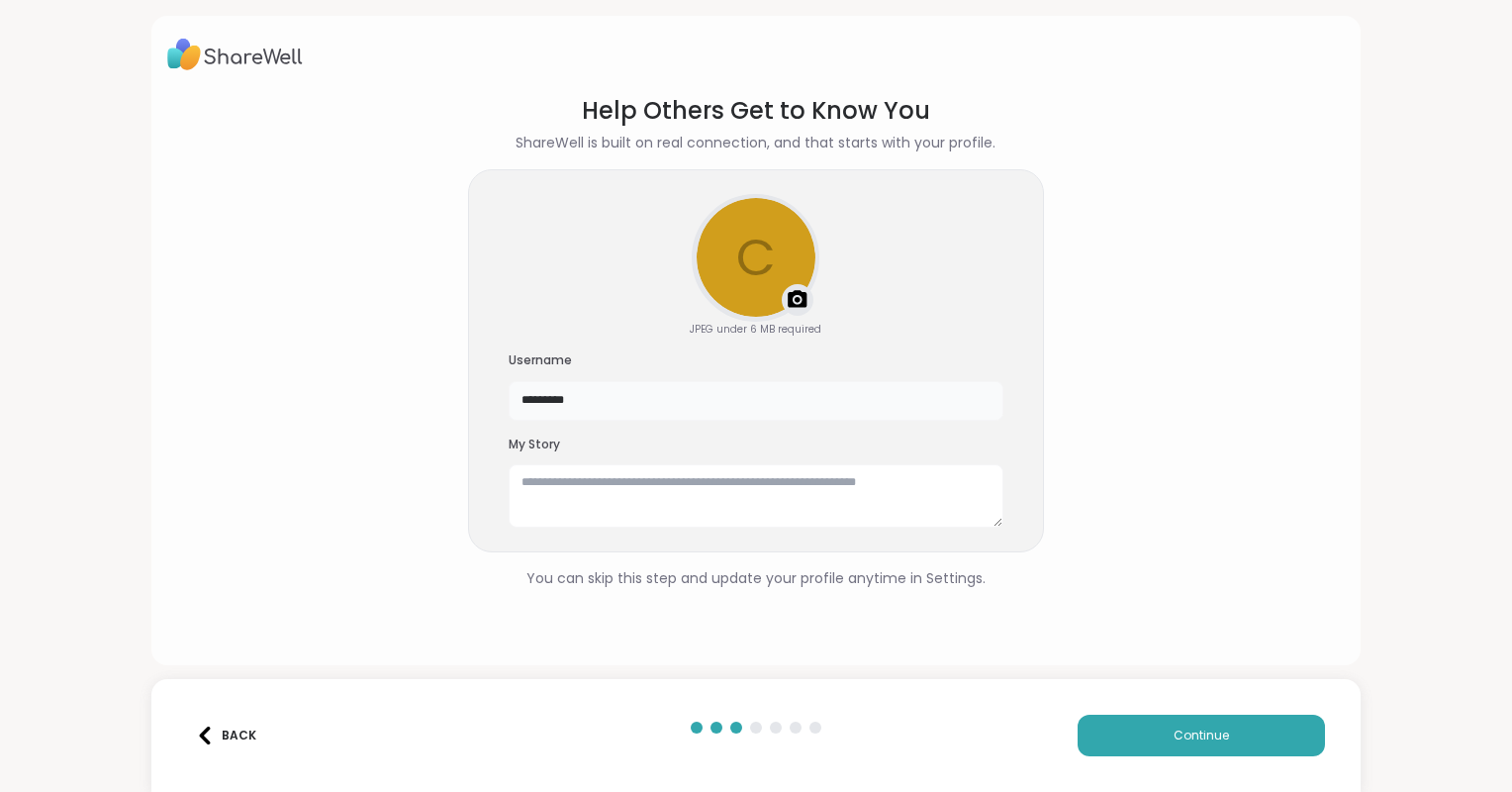 click on "*********" at bounding box center (756, 401) 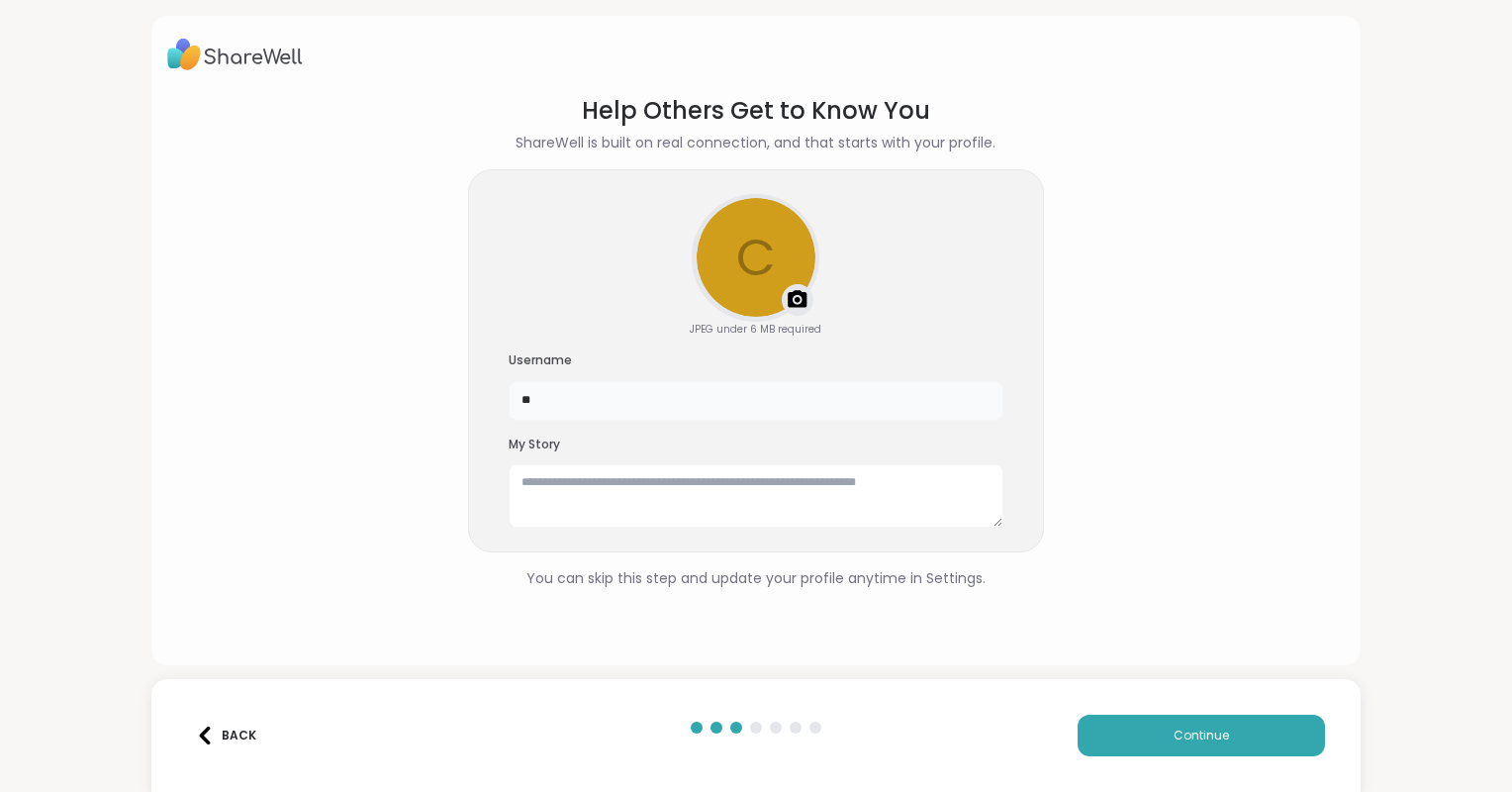 type on "*" 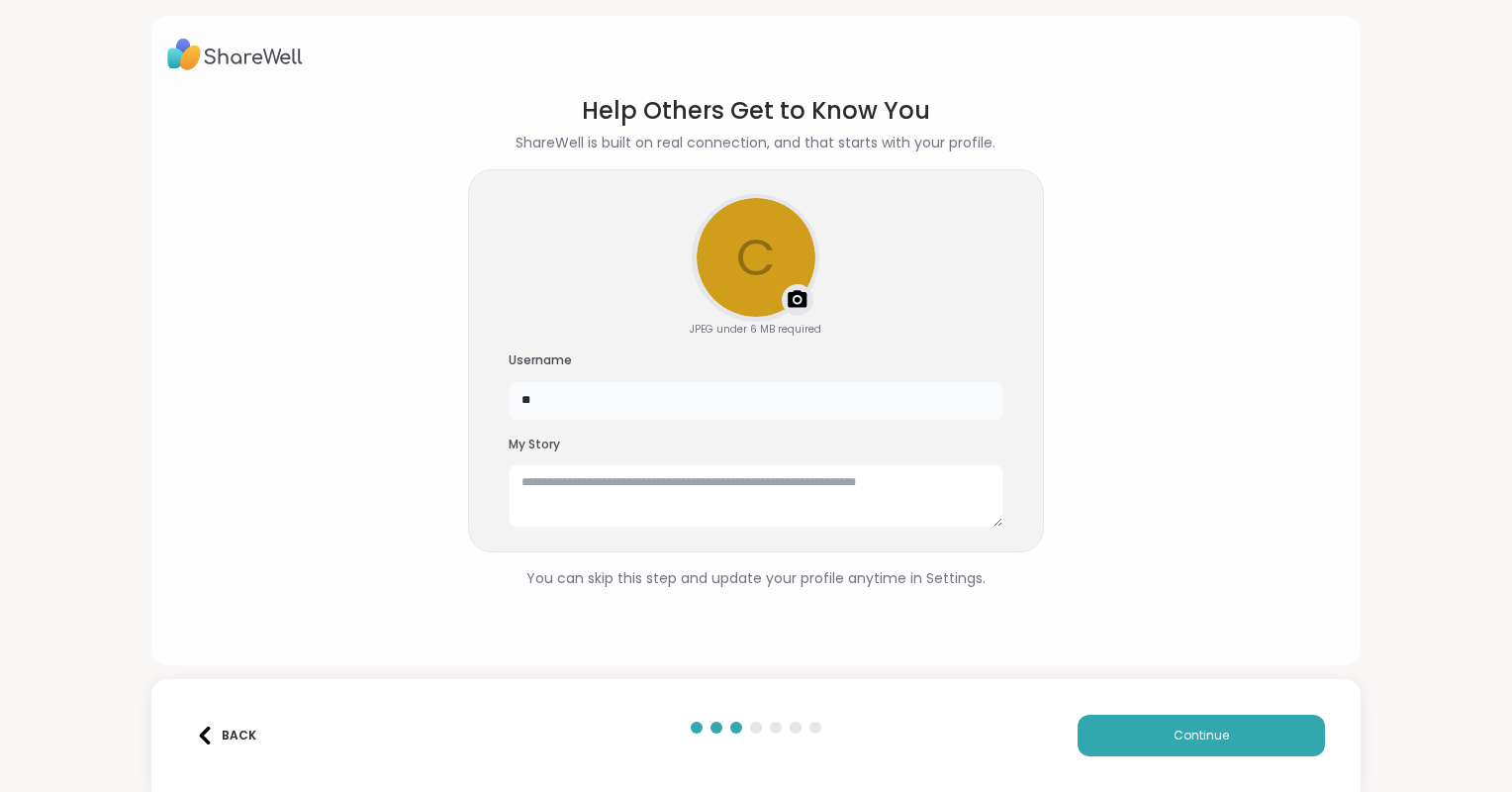 type on "*" 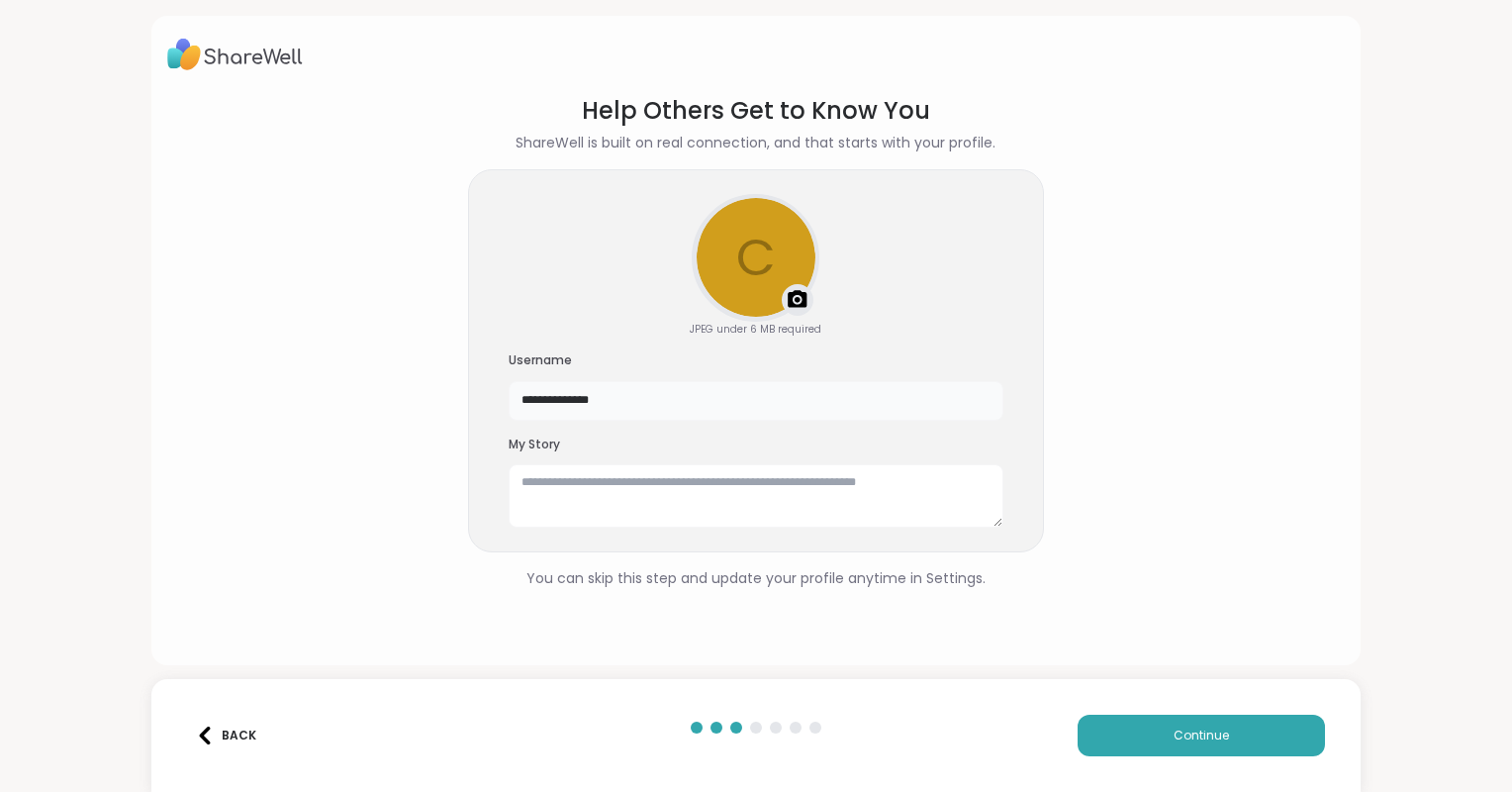 type on "**********" 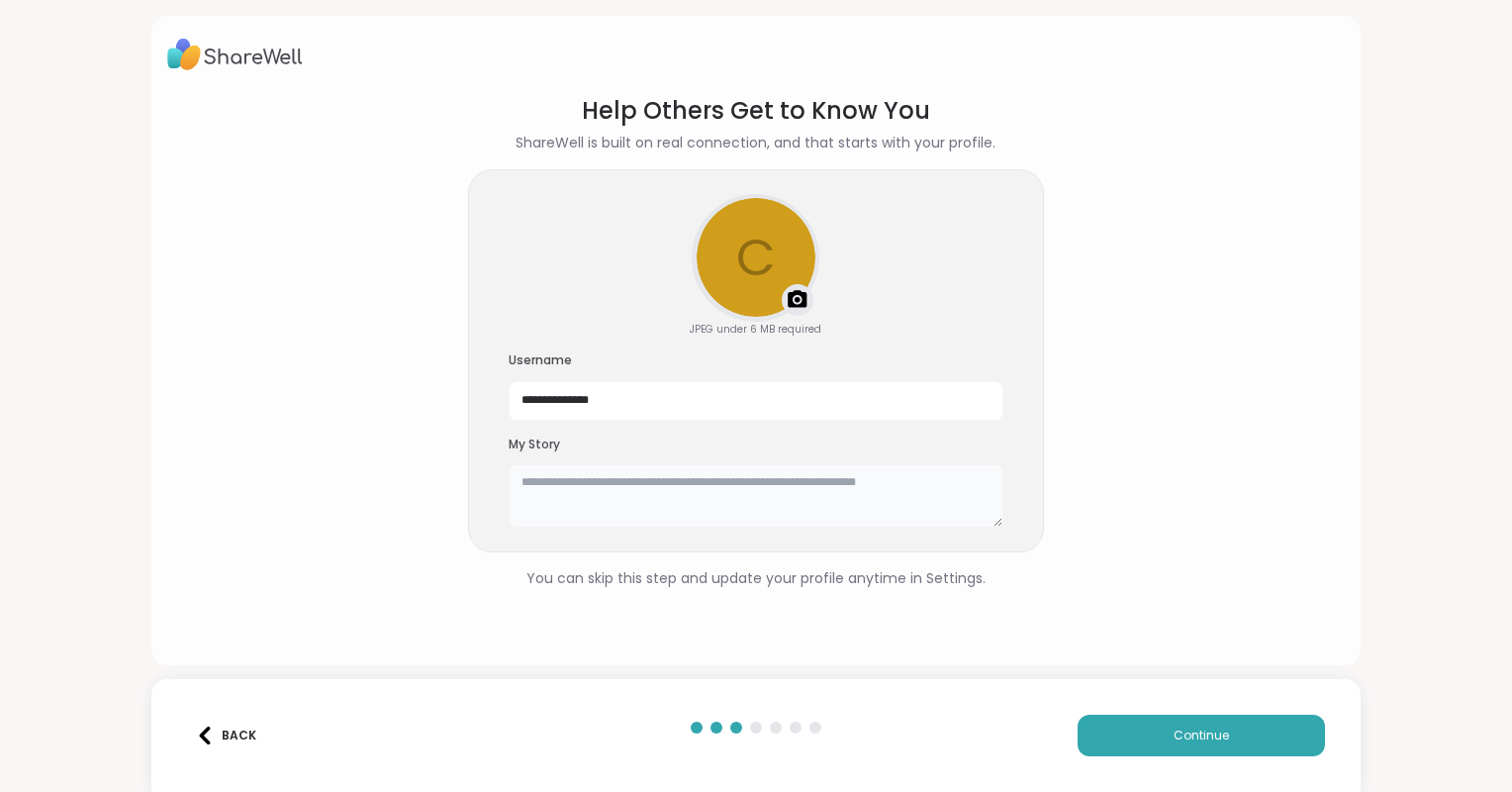 click at bounding box center [756, 496] 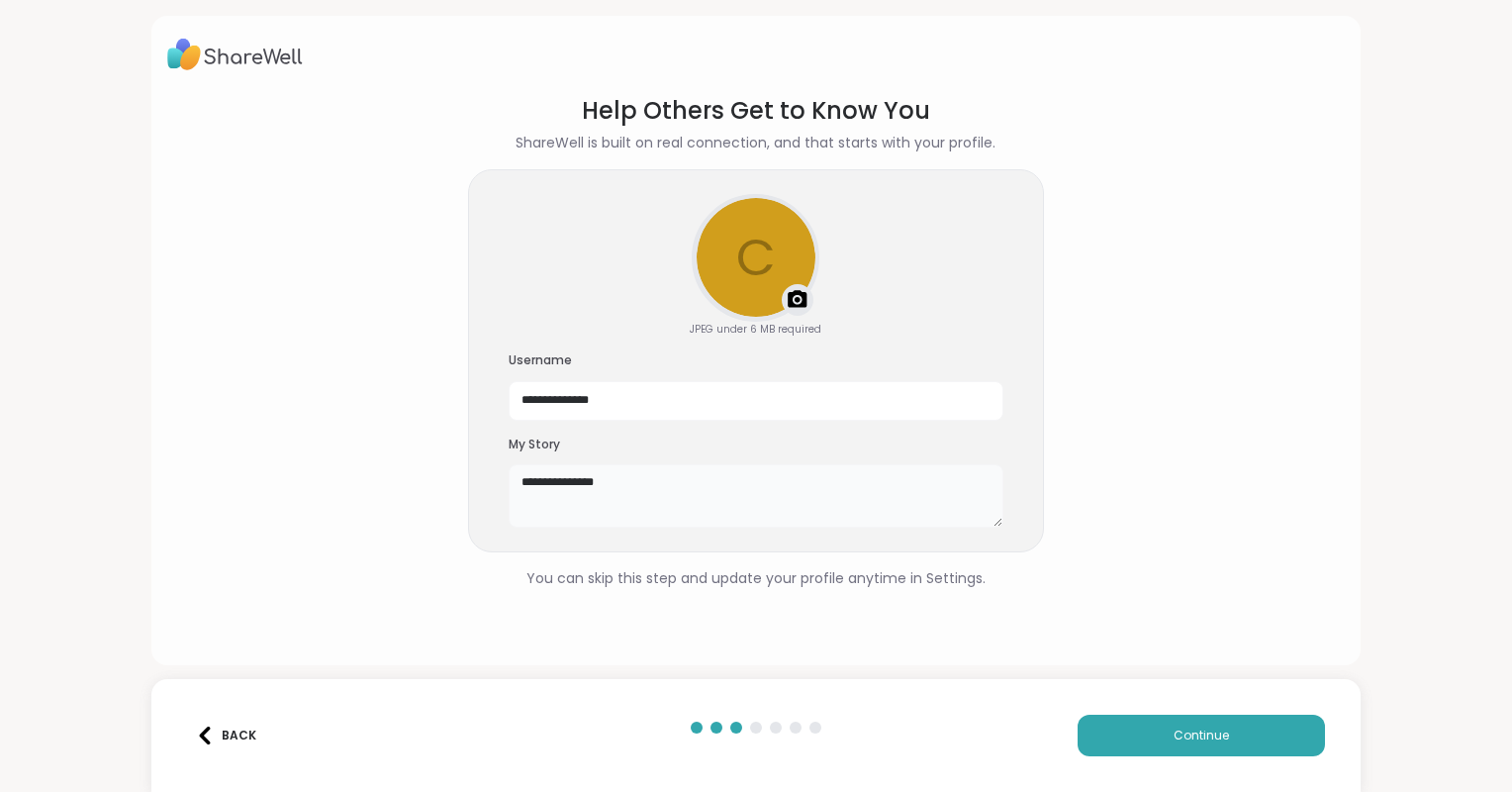 type on "**********" 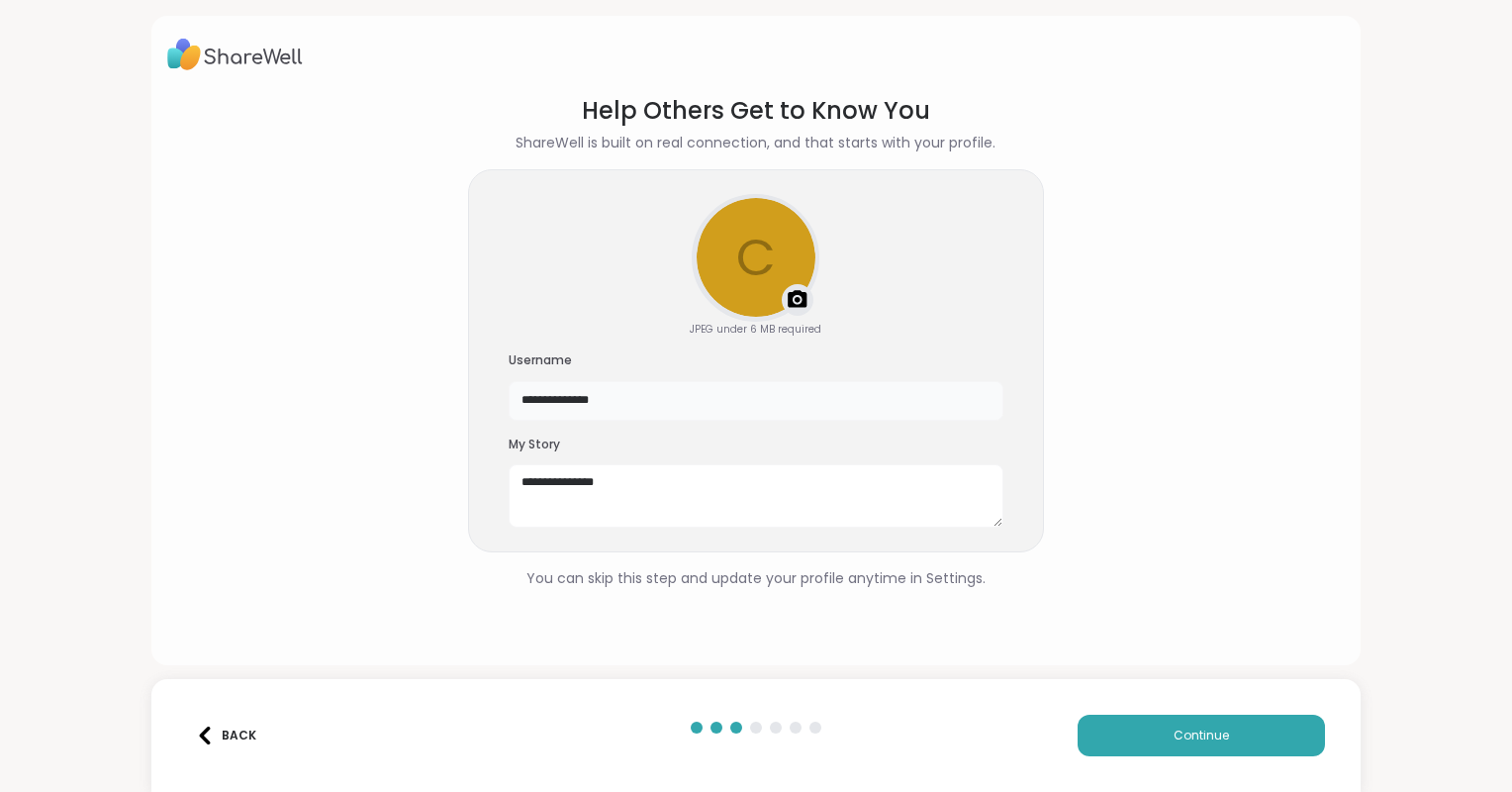 drag, startPoint x: 641, startPoint y: 402, endPoint x: 214, endPoint y: 436, distance: 428.3515 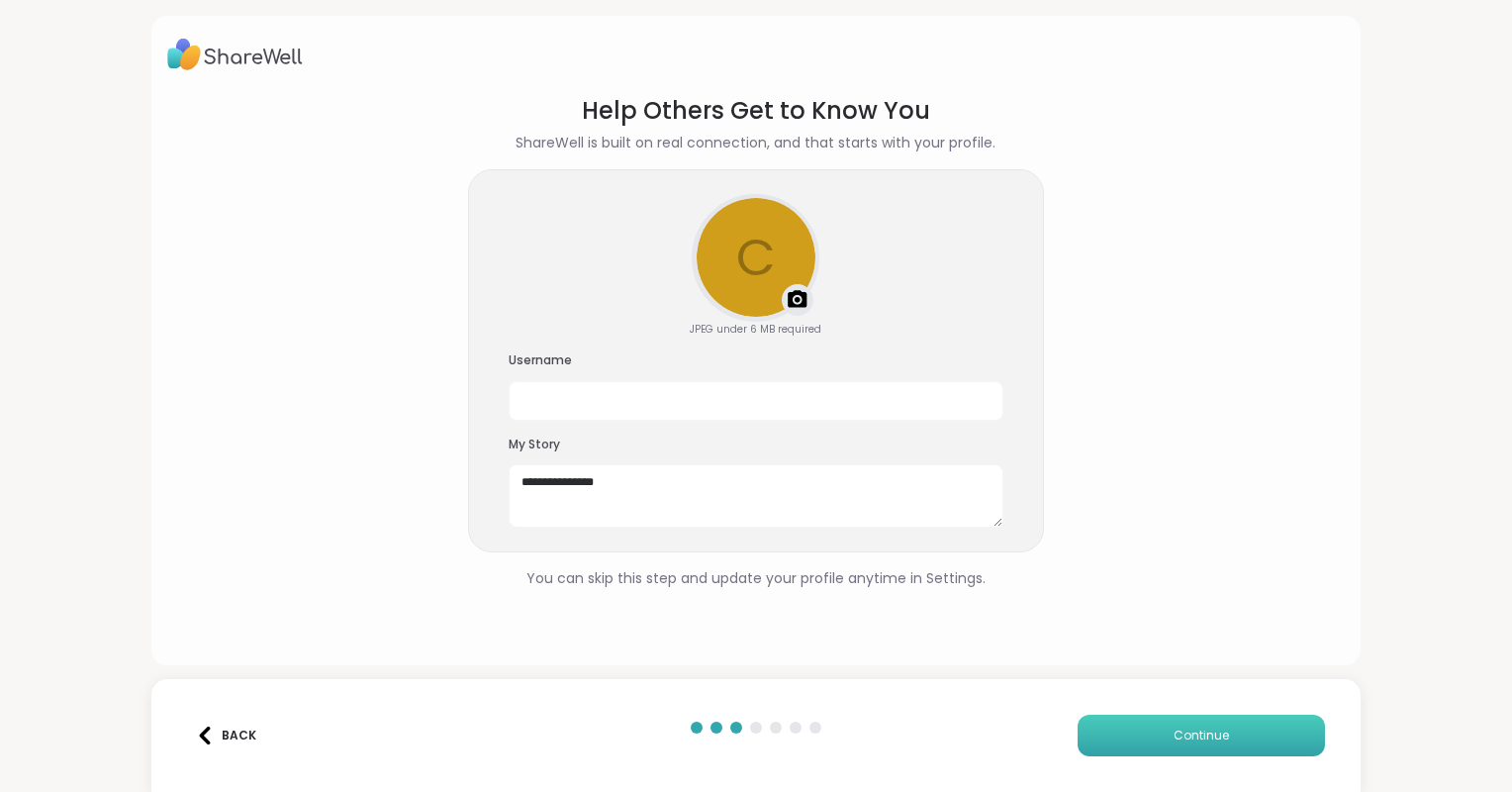 click on "Continue" at bounding box center (1201, 736) 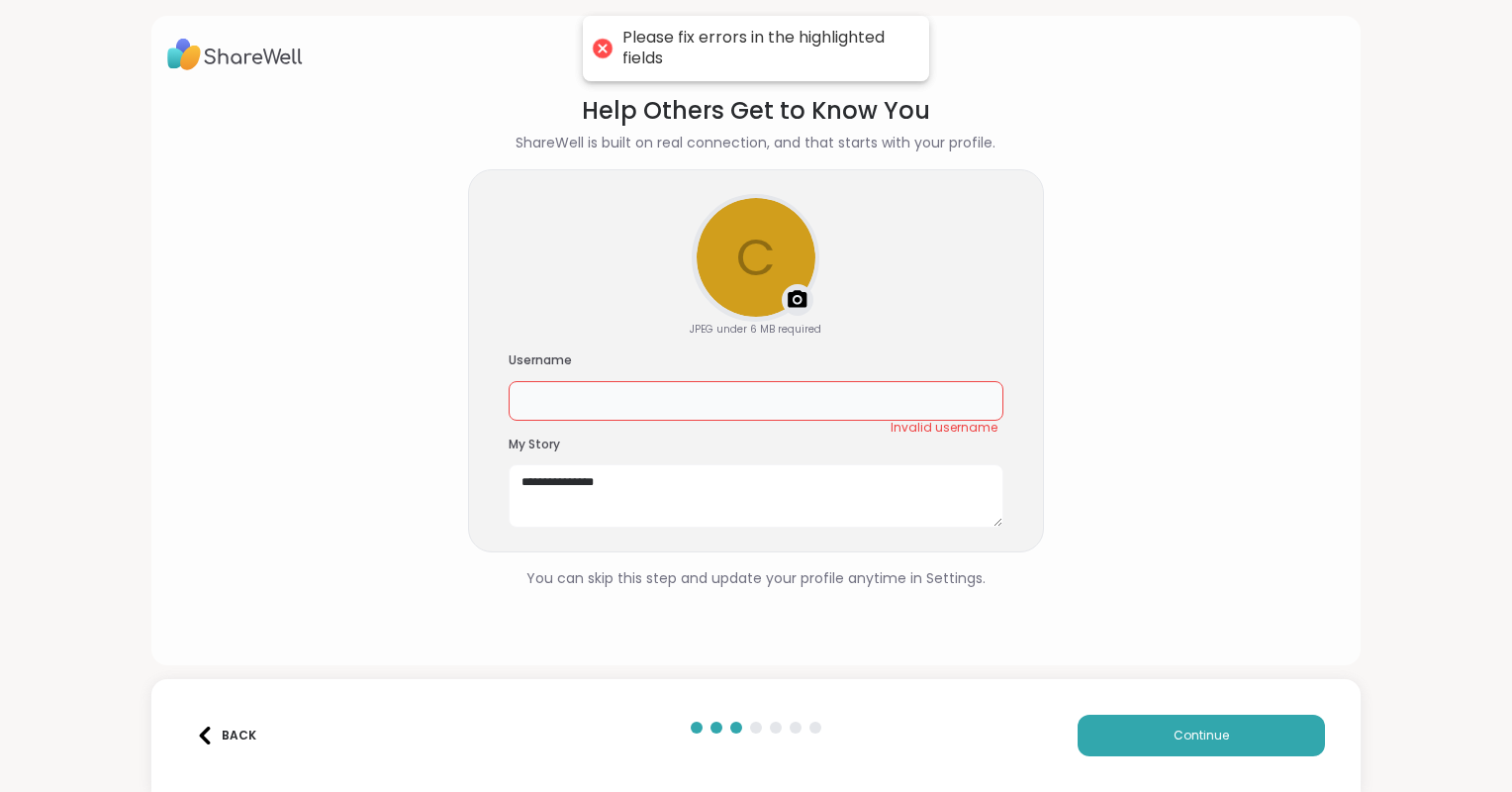 click at bounding box center [756, 401] 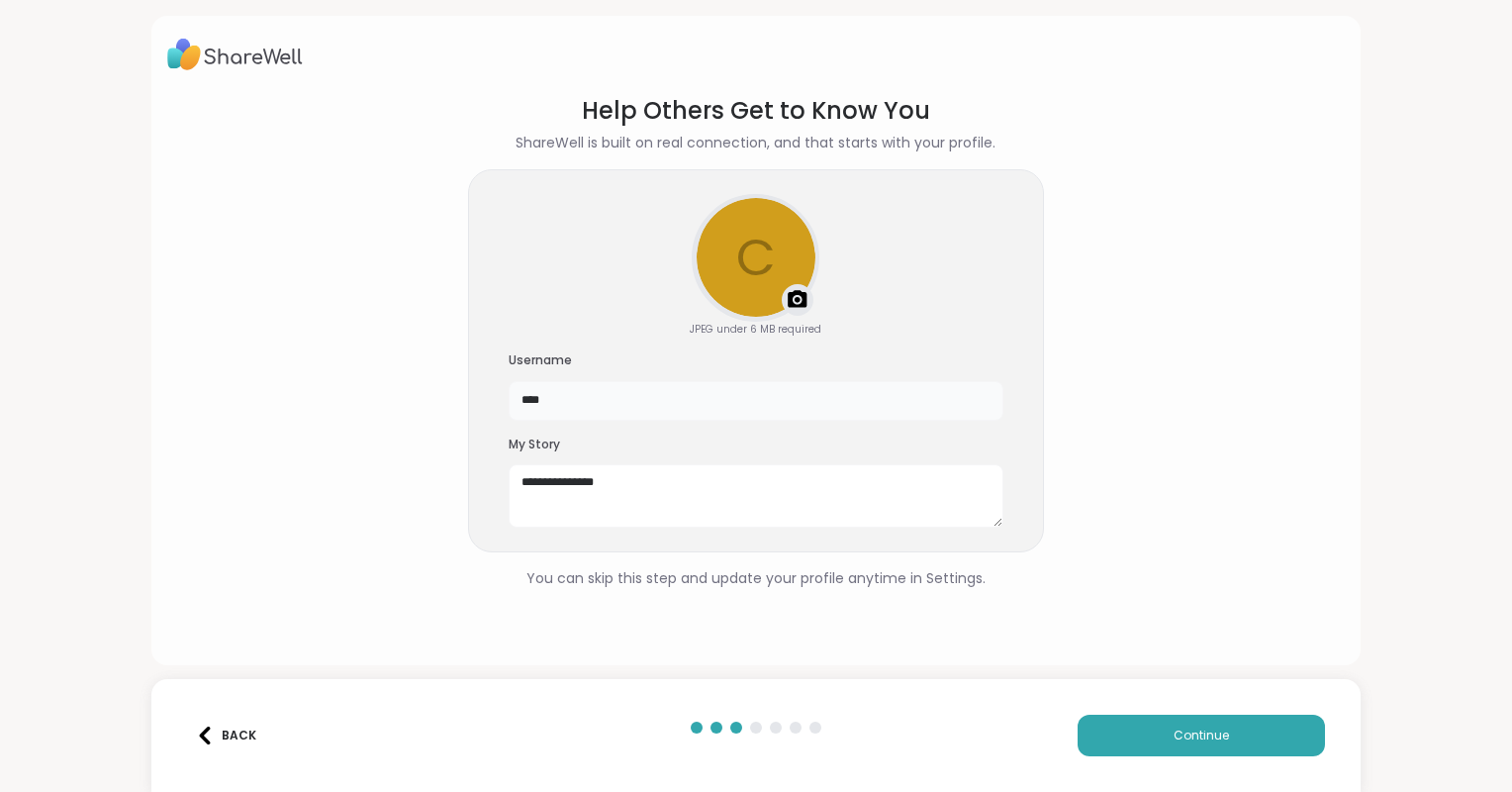 type on "**********" 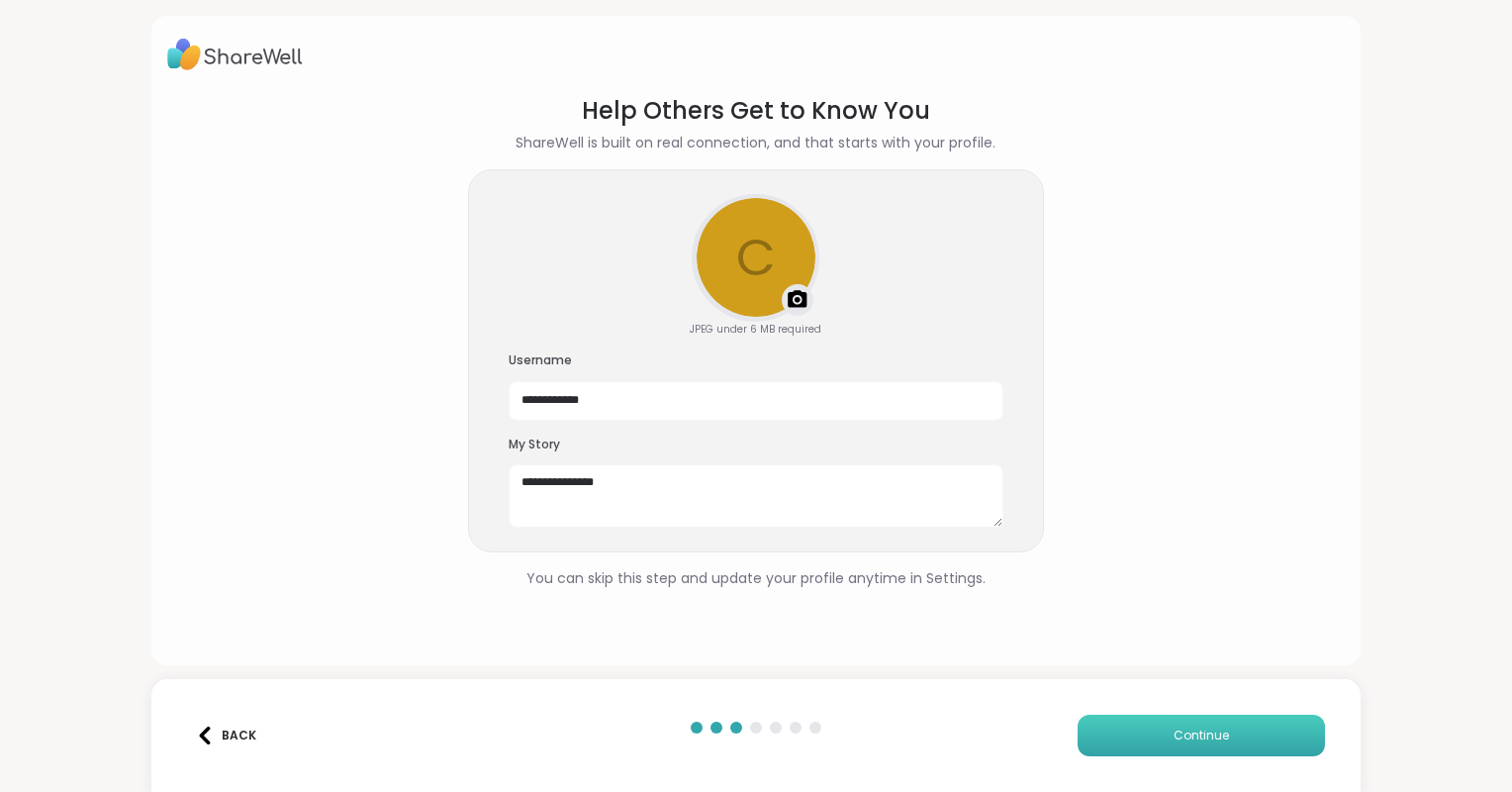 click on "Continue" at bounding box center [1201, 736] 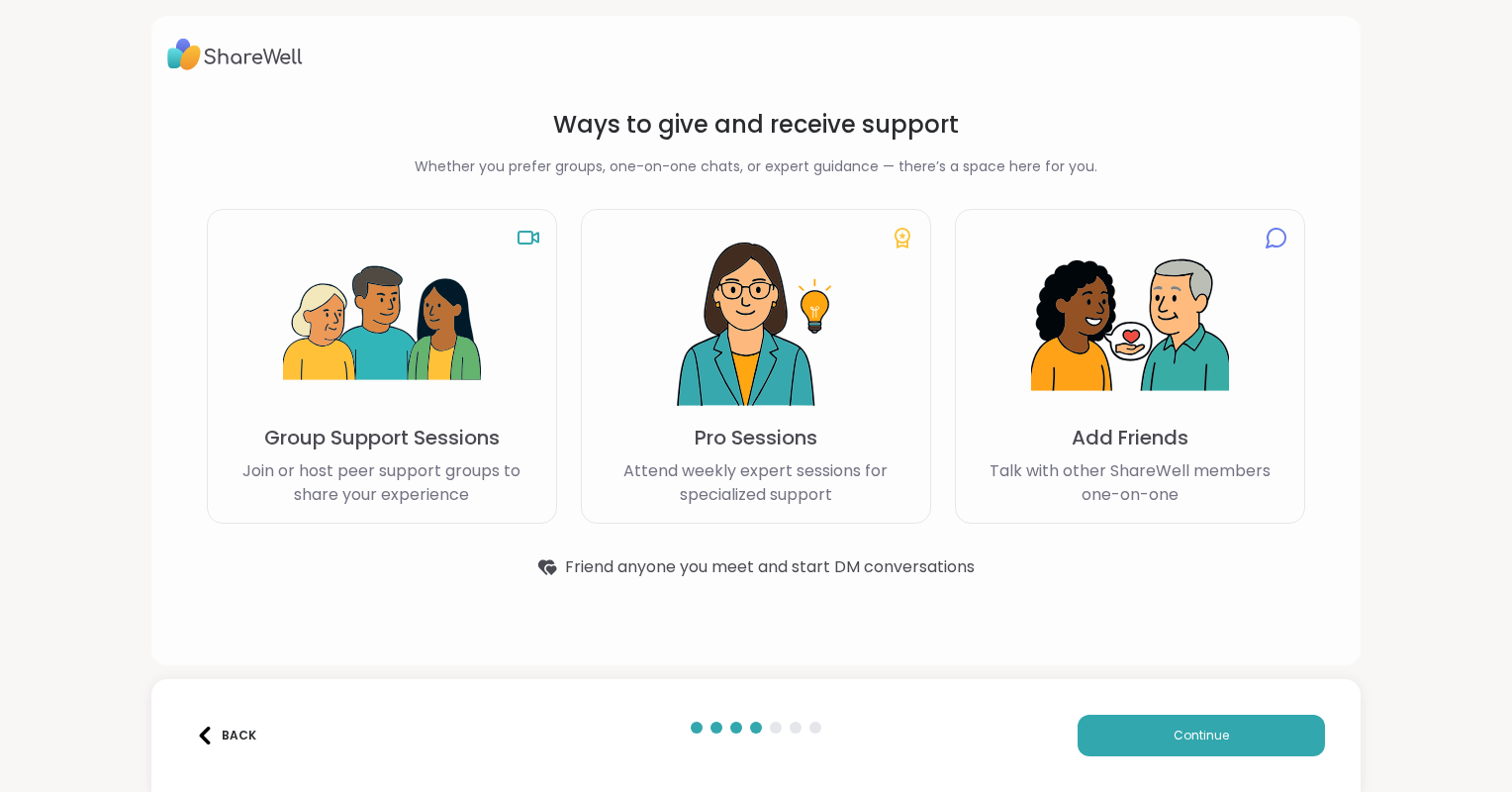 click at bounding box center (382, 325) 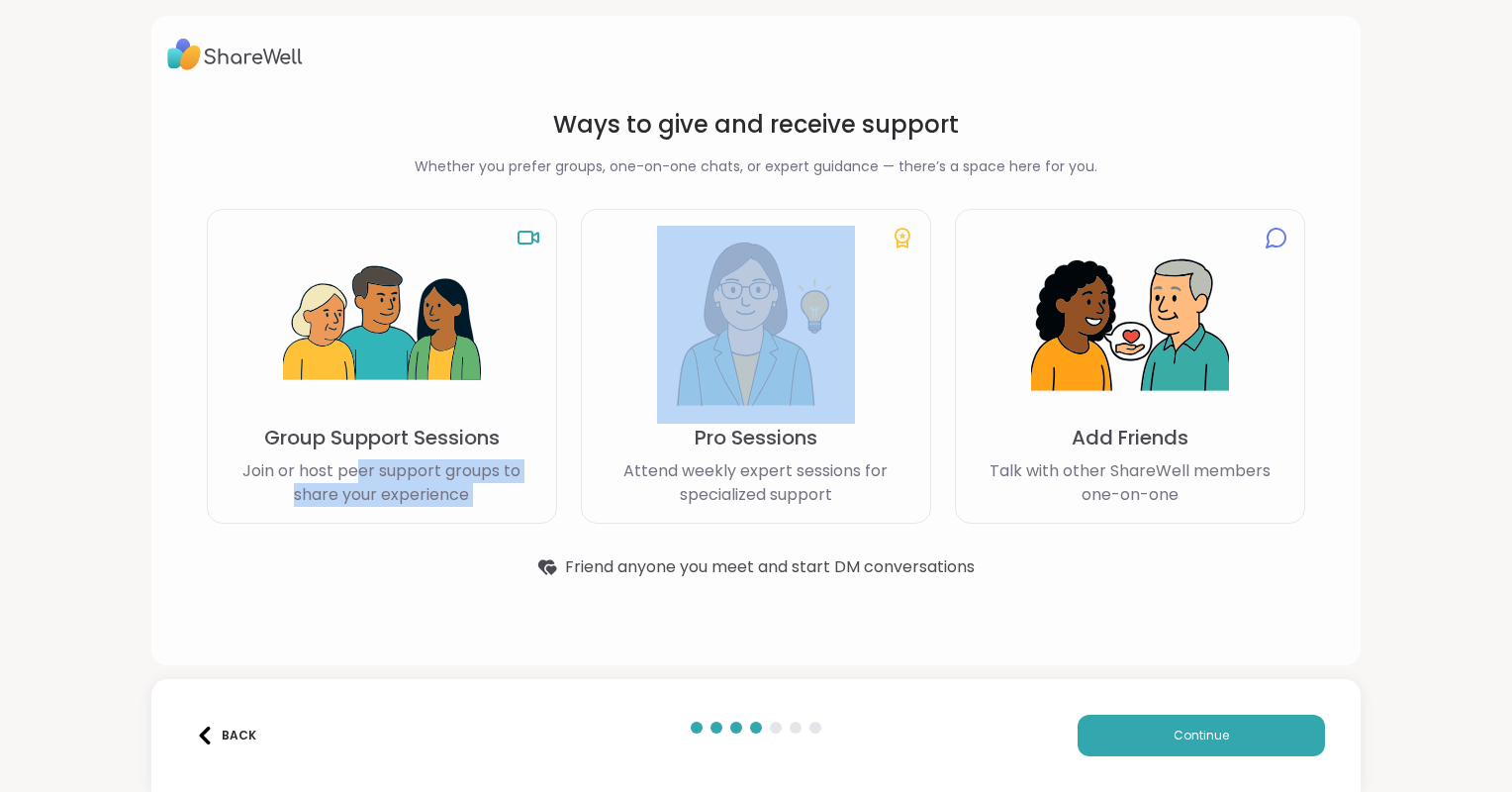 drag, startPoint x: 360, startPoint y: 475, endPoint x: 525, endPoint y: 230, distance: 295.38111 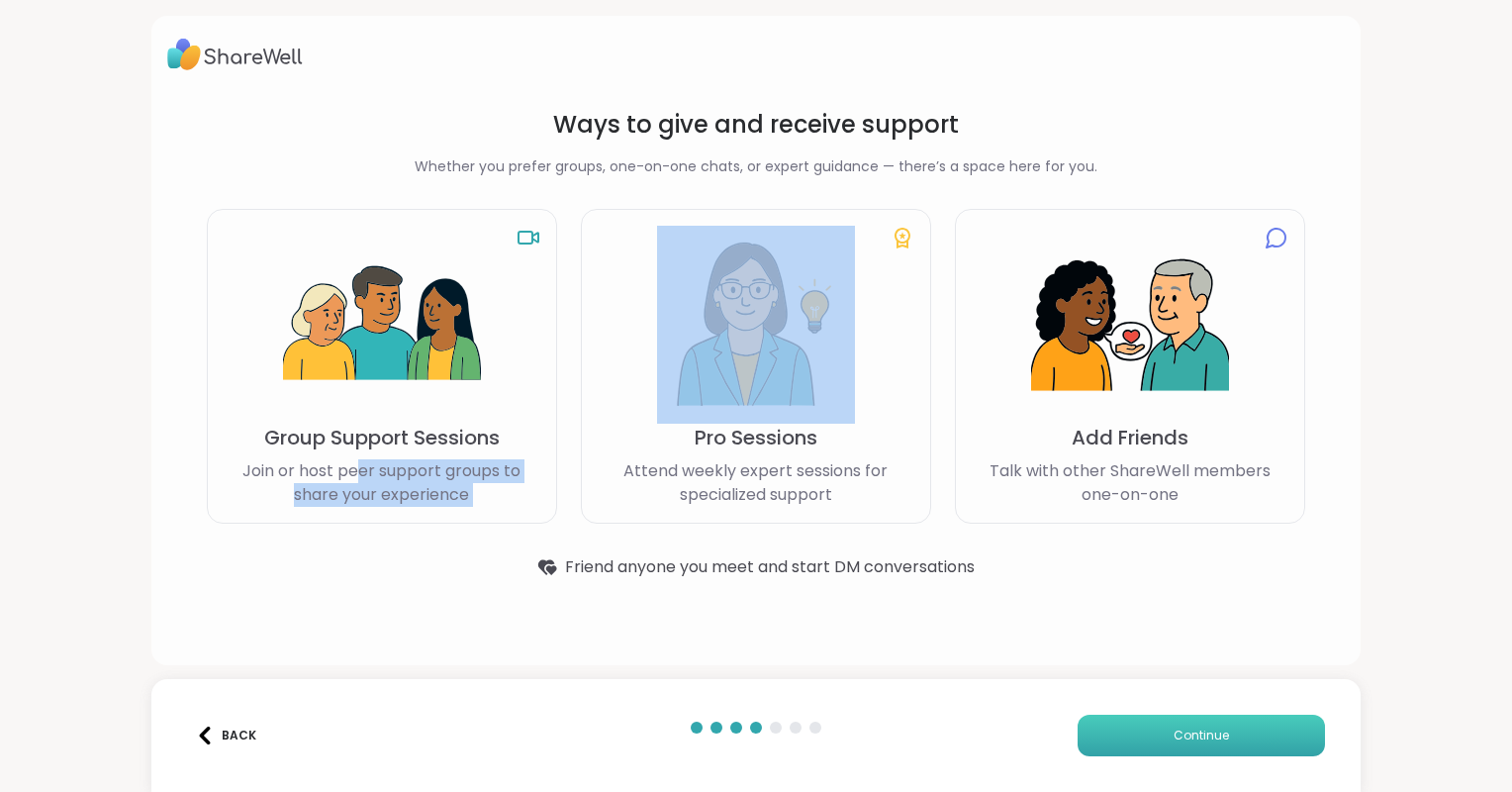 click on "Continue" at bounding box center [1201, 736] 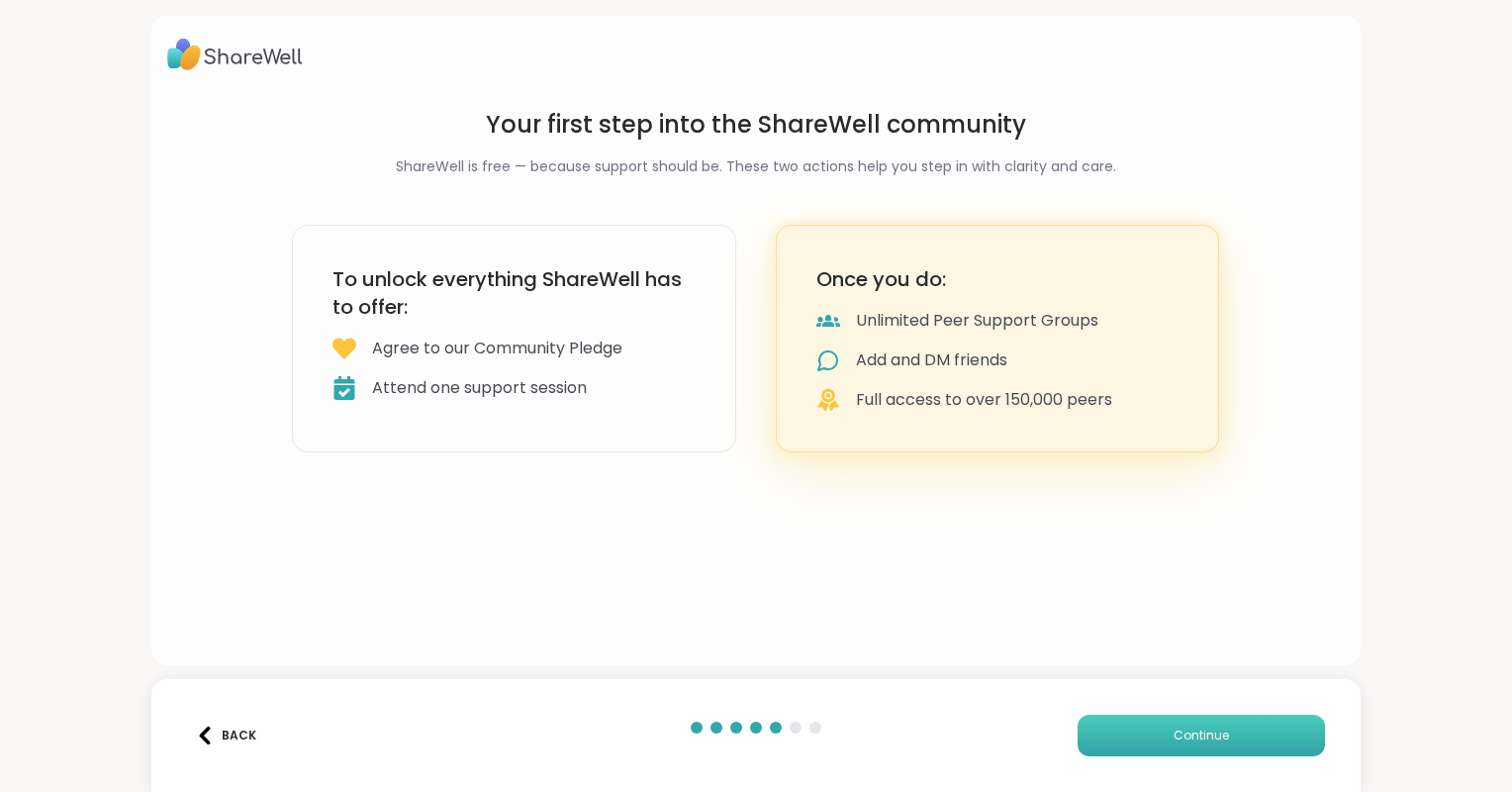 click on "Continue" at bounding box center (1201, 736) 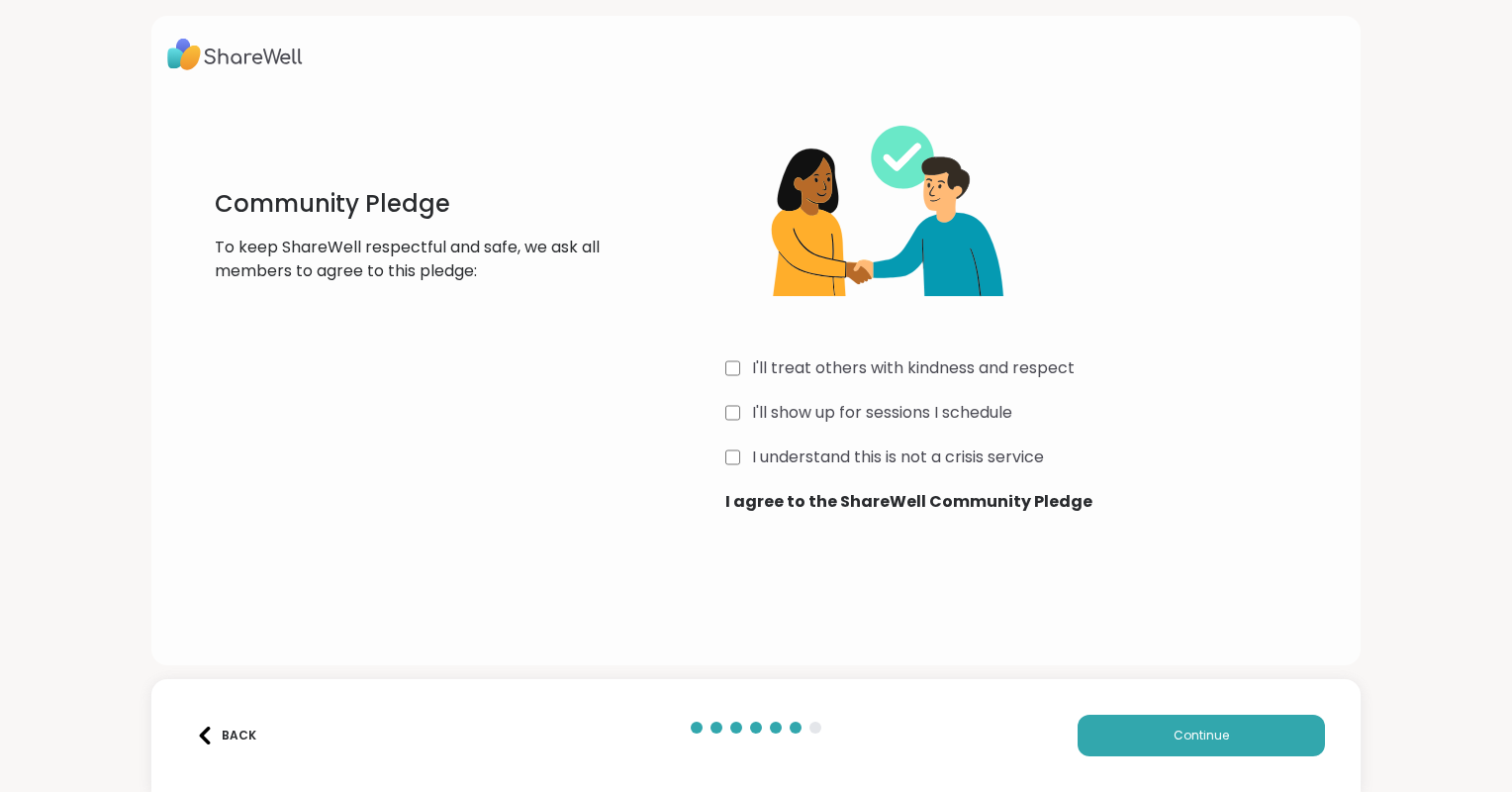 click on "Community Pledge To keep ShareWell respectful and safe, we ask all members to agree to this pledge: I'll treat others with kindness and respect I'll show up for sessions I schedule I understand this is not a crisis service I agree to the ShareWell Community Pledge" at bounding box center (755, 303) 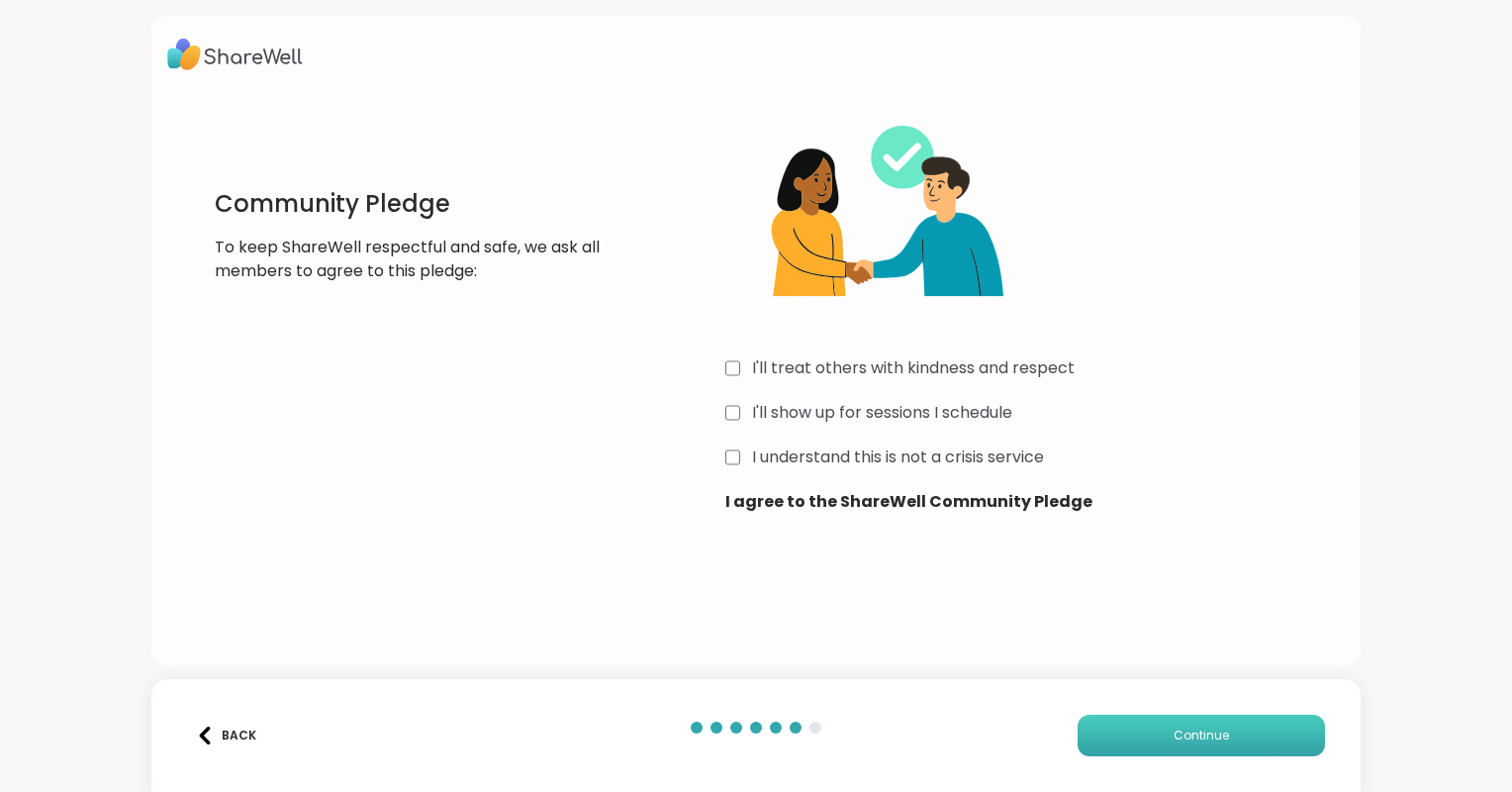 click on "Continue" at bounding box center [1201, 736] 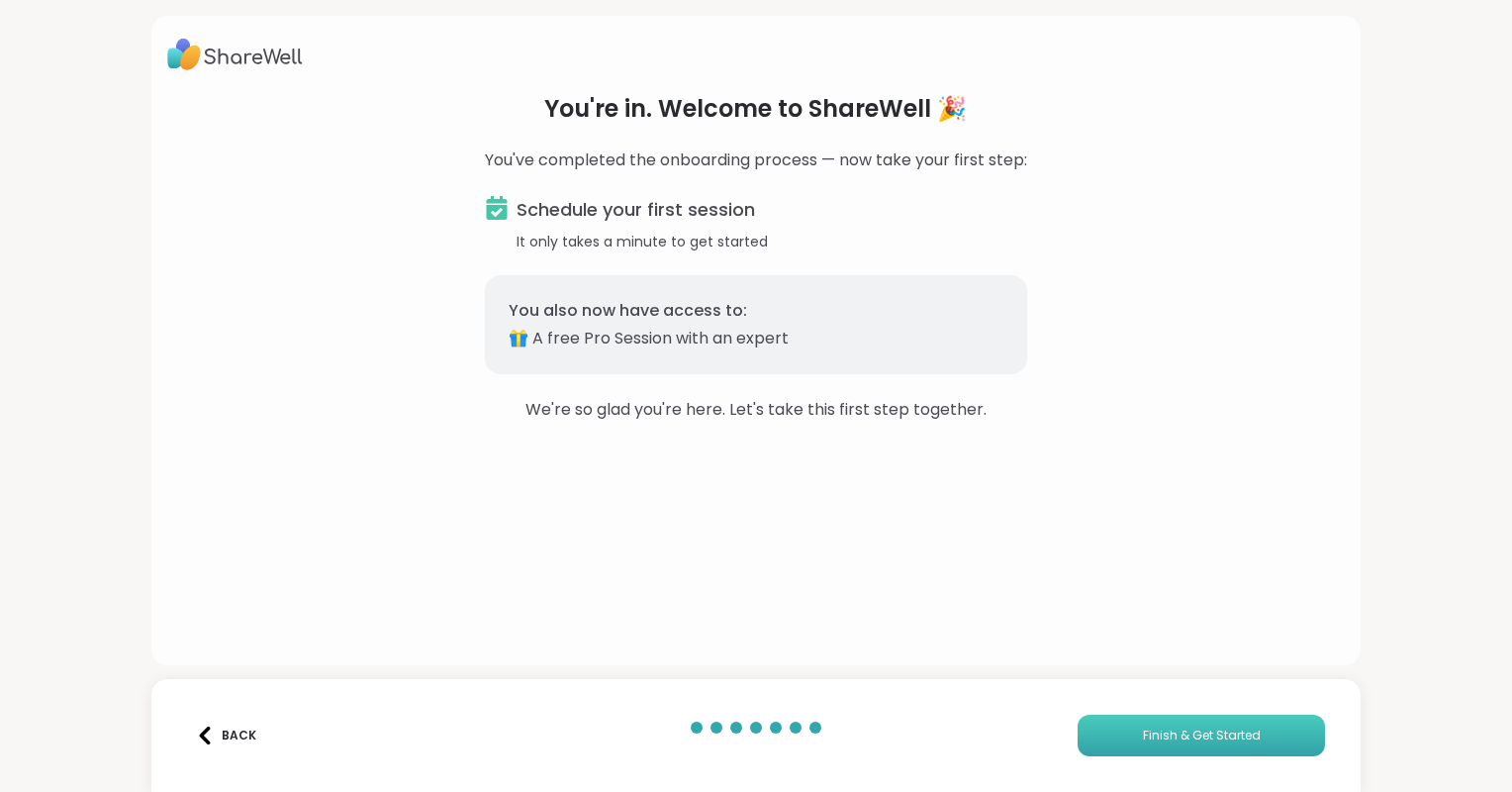 click on "Finish & Get Started" at bounding box center (1201, 736) 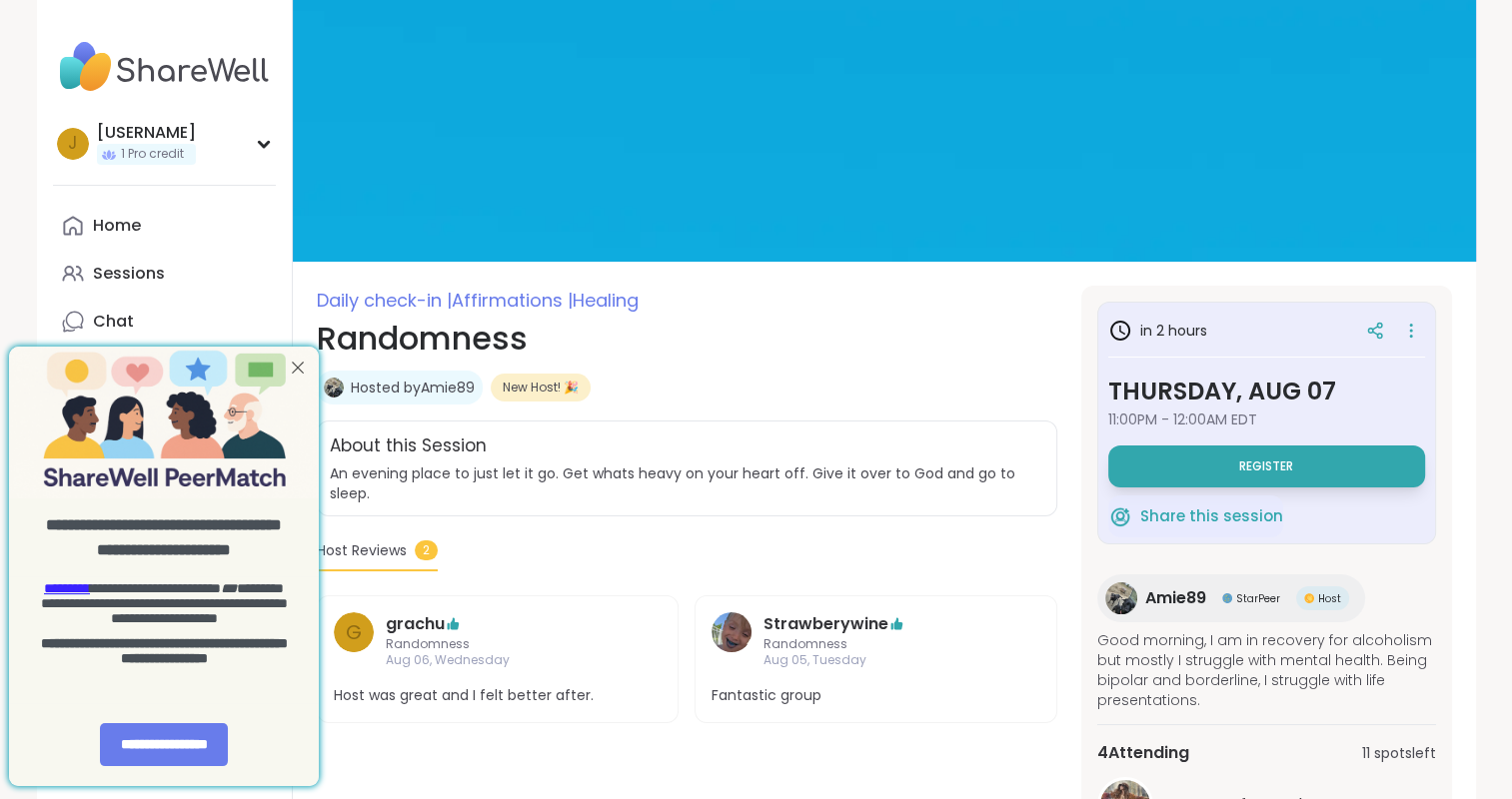 scroll, scrollTop: 0, scrollLeft: 0, axis: both 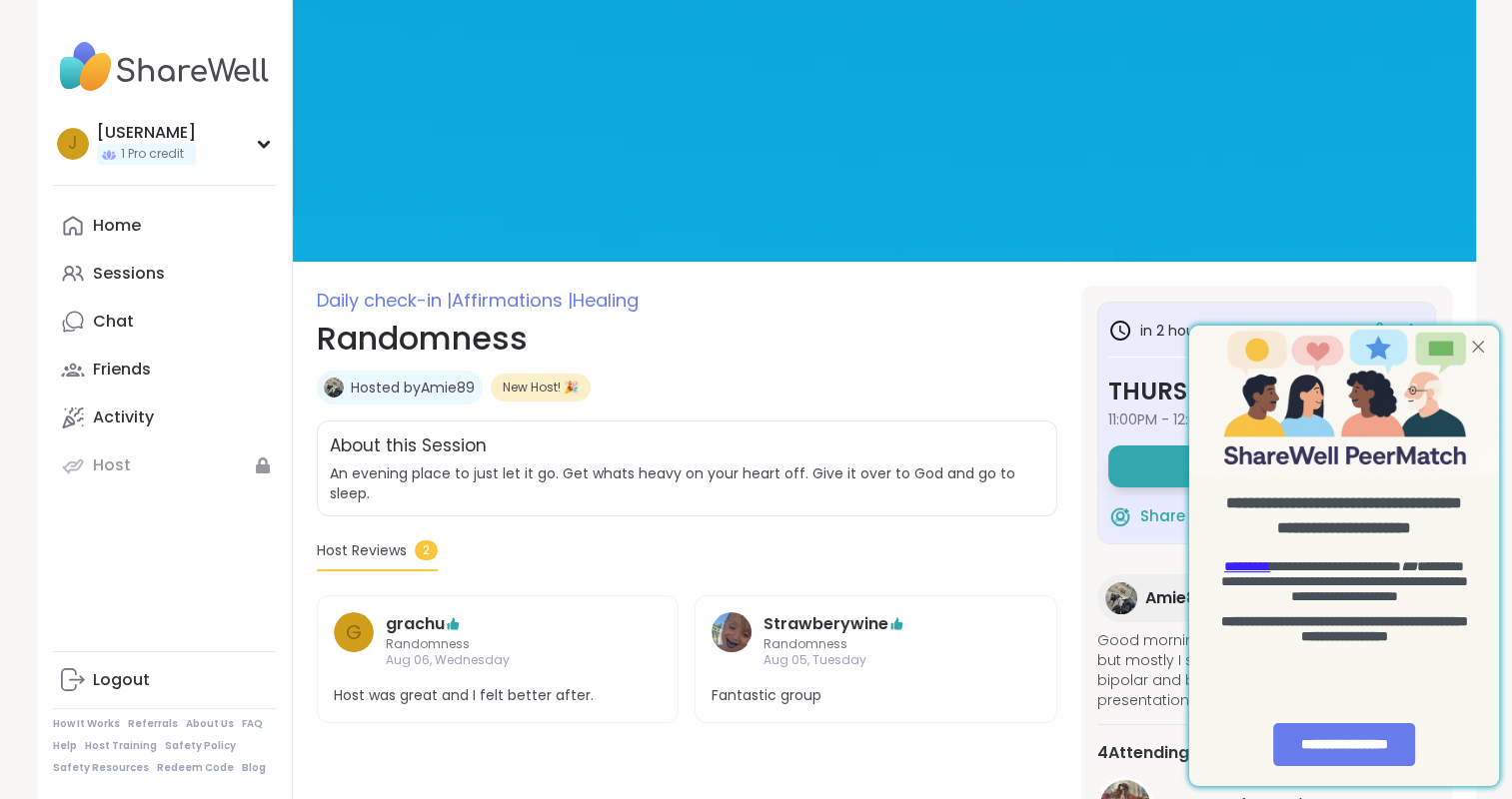 click at bounding box center (1478, 346) 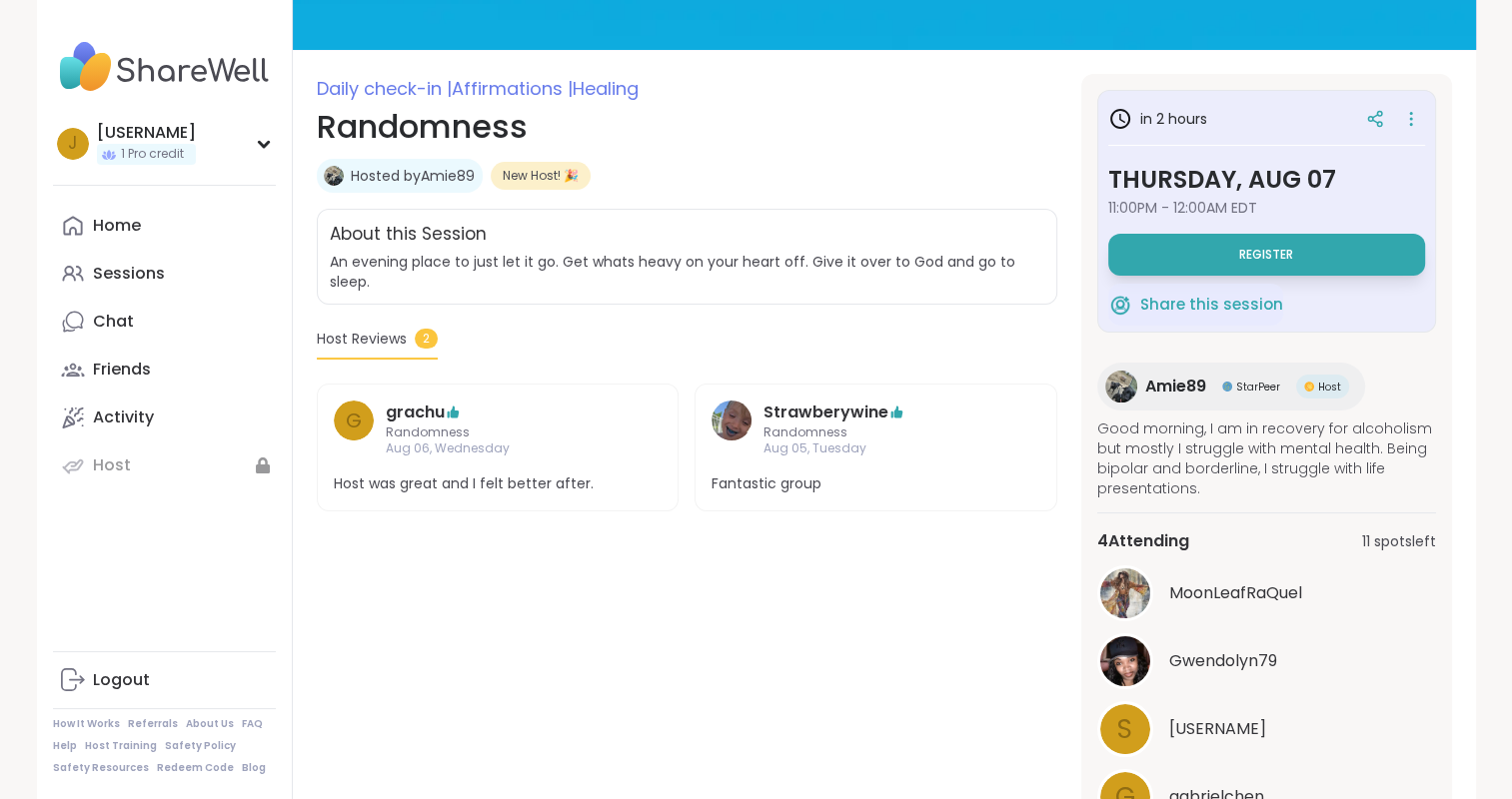 scroll, scrollTop: 274, scrollLeft: 0, axis: vertical 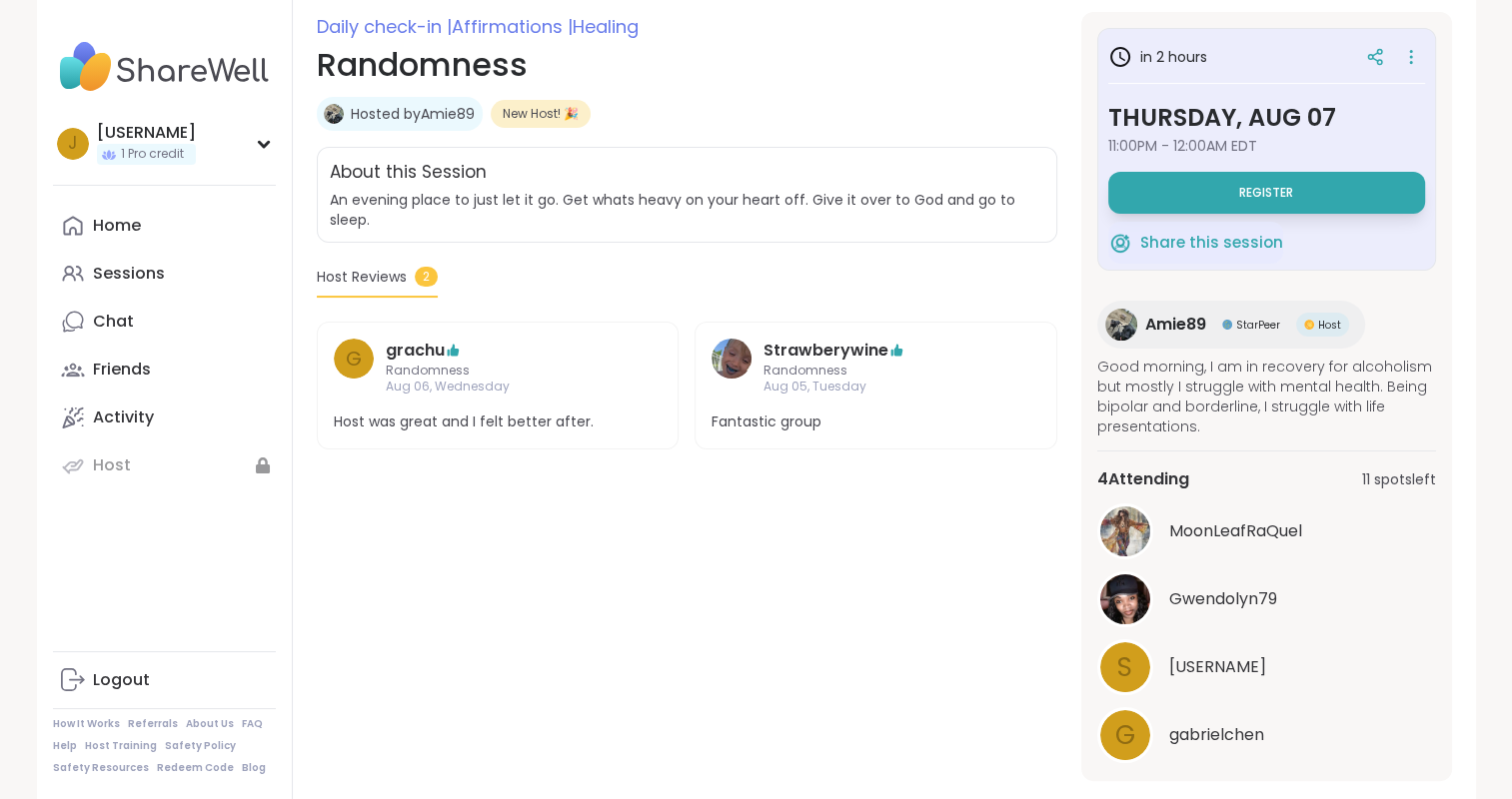click at bounding box center [1125, 599] 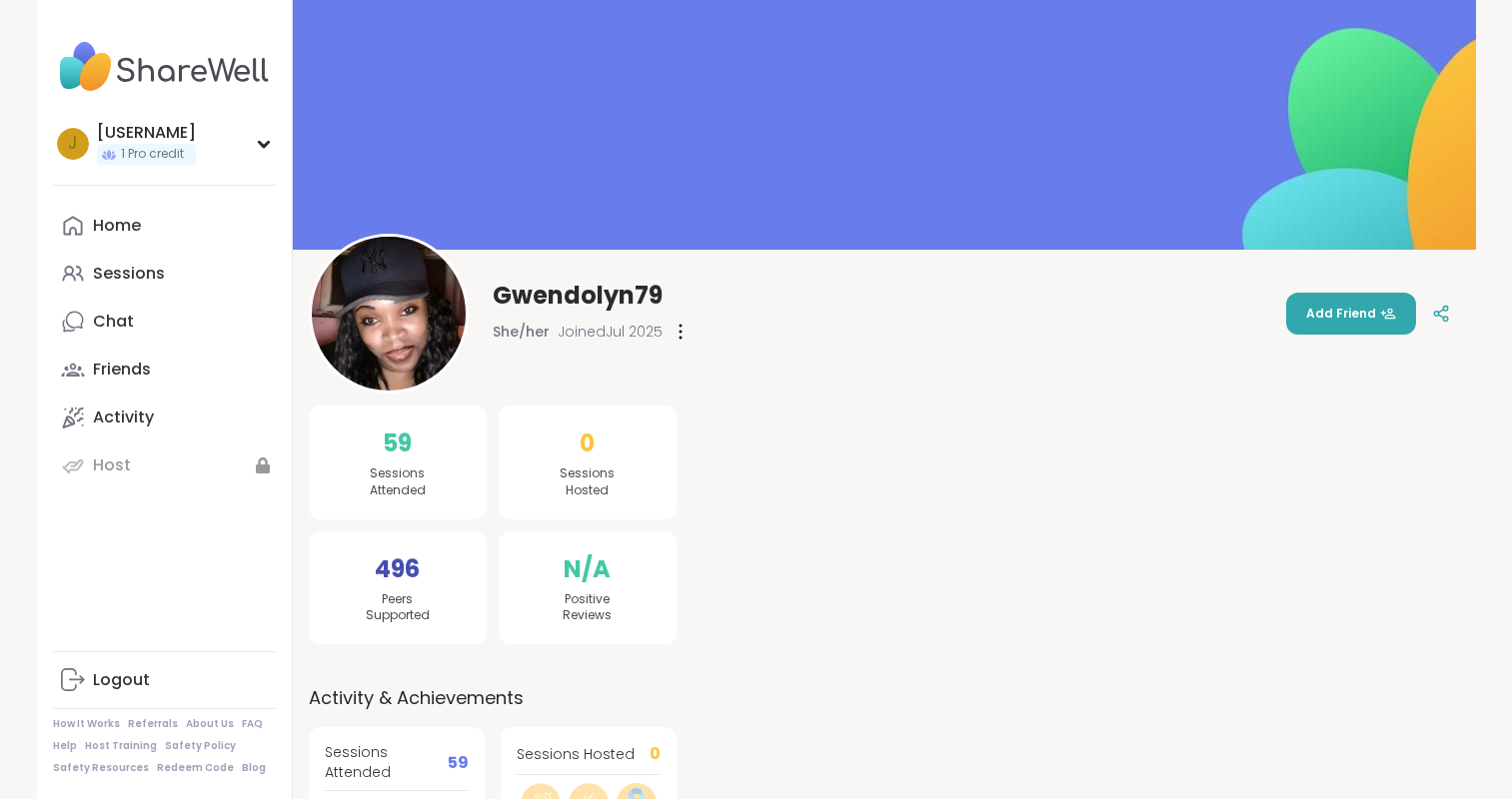 scroll, scrollTop: 0, scrollLeft: 0, axis: both 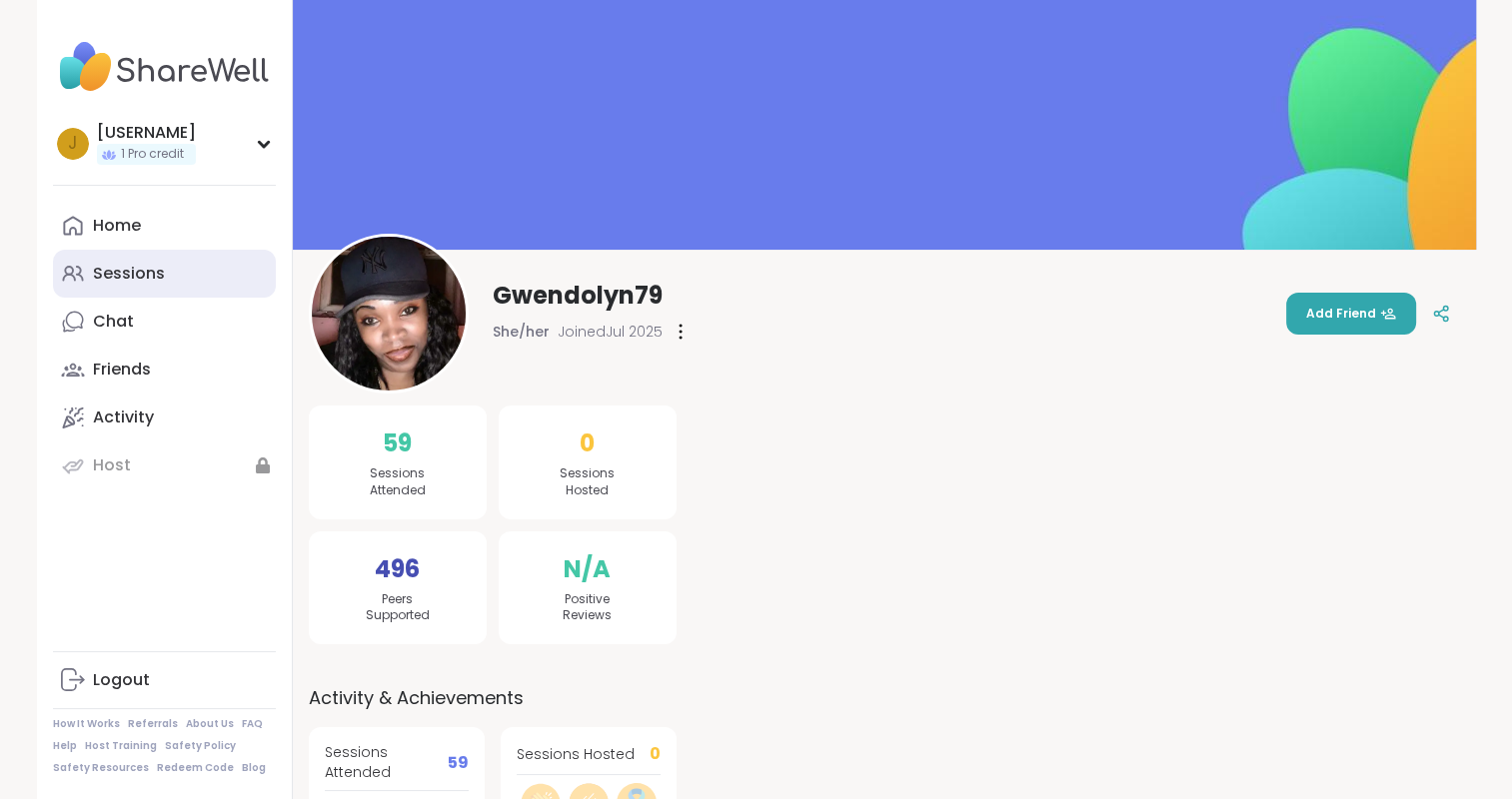 click on "Sessions" at bounding box center [129, 274] 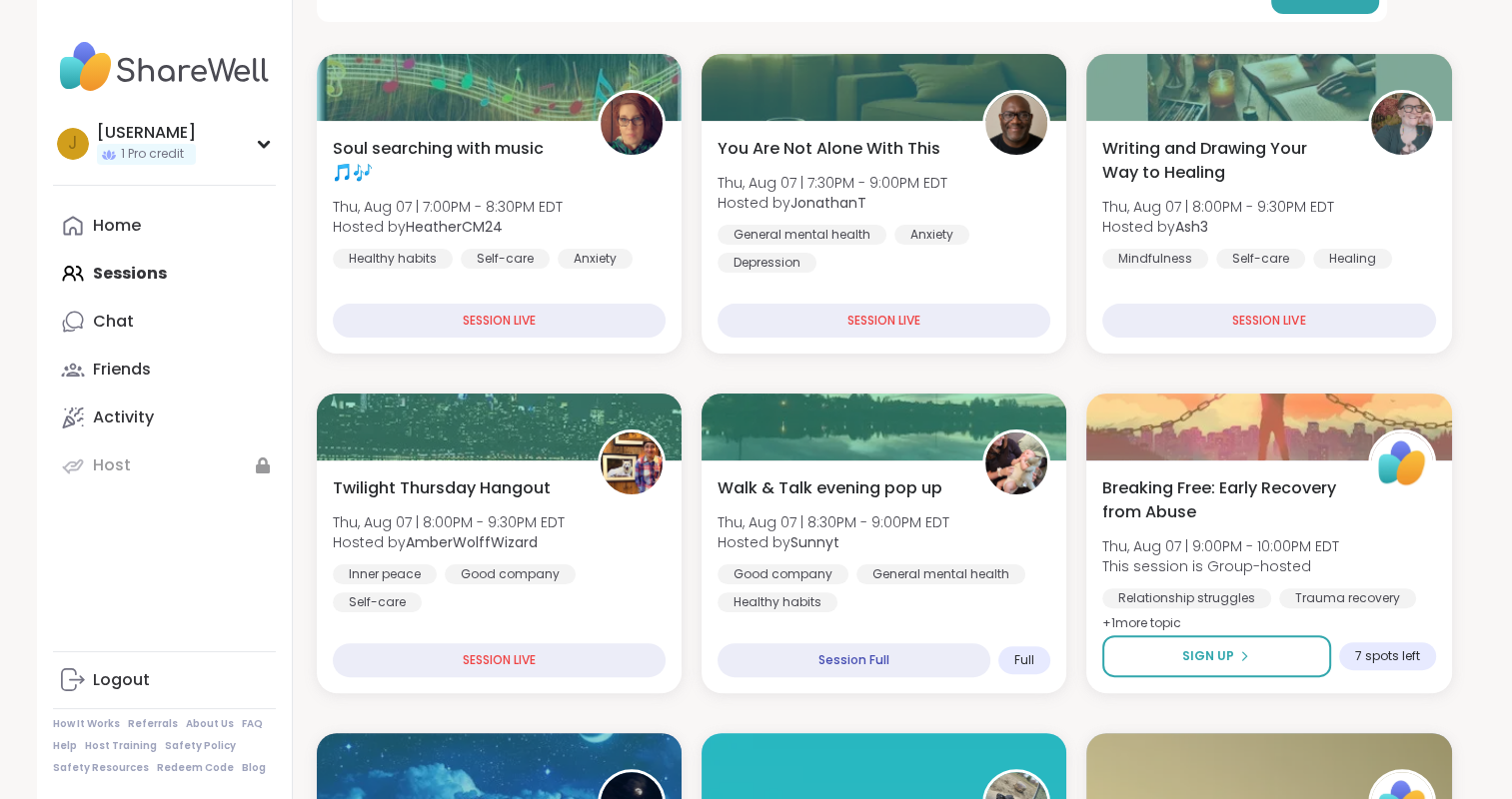 scroll, scrollTop: 400, scrollLeft: 0, axis: vertical 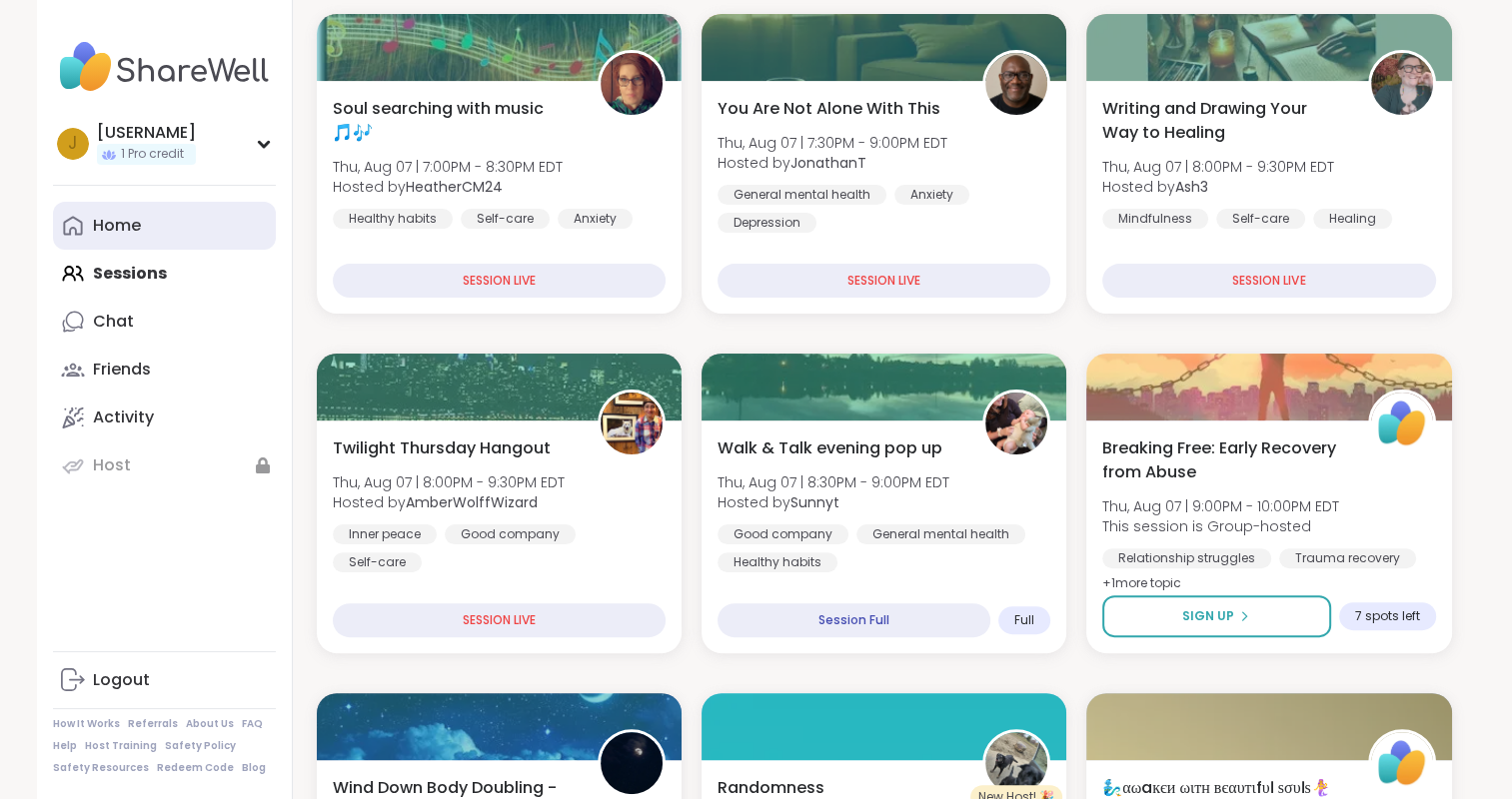 click on "Home" at bounding box center [164, 226] 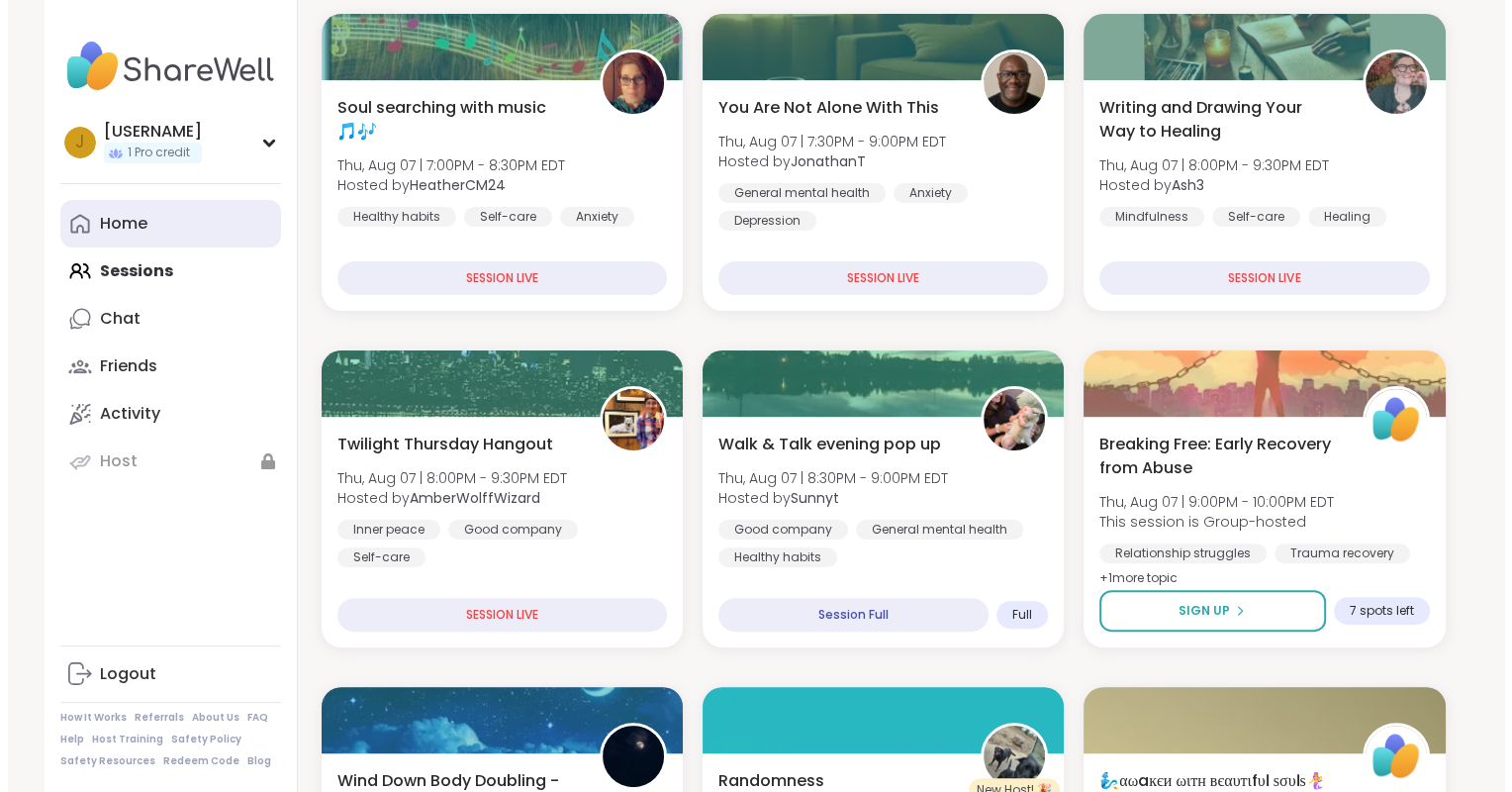 scroll, scrollTop: 0, scrollLeft: 0, axis: both 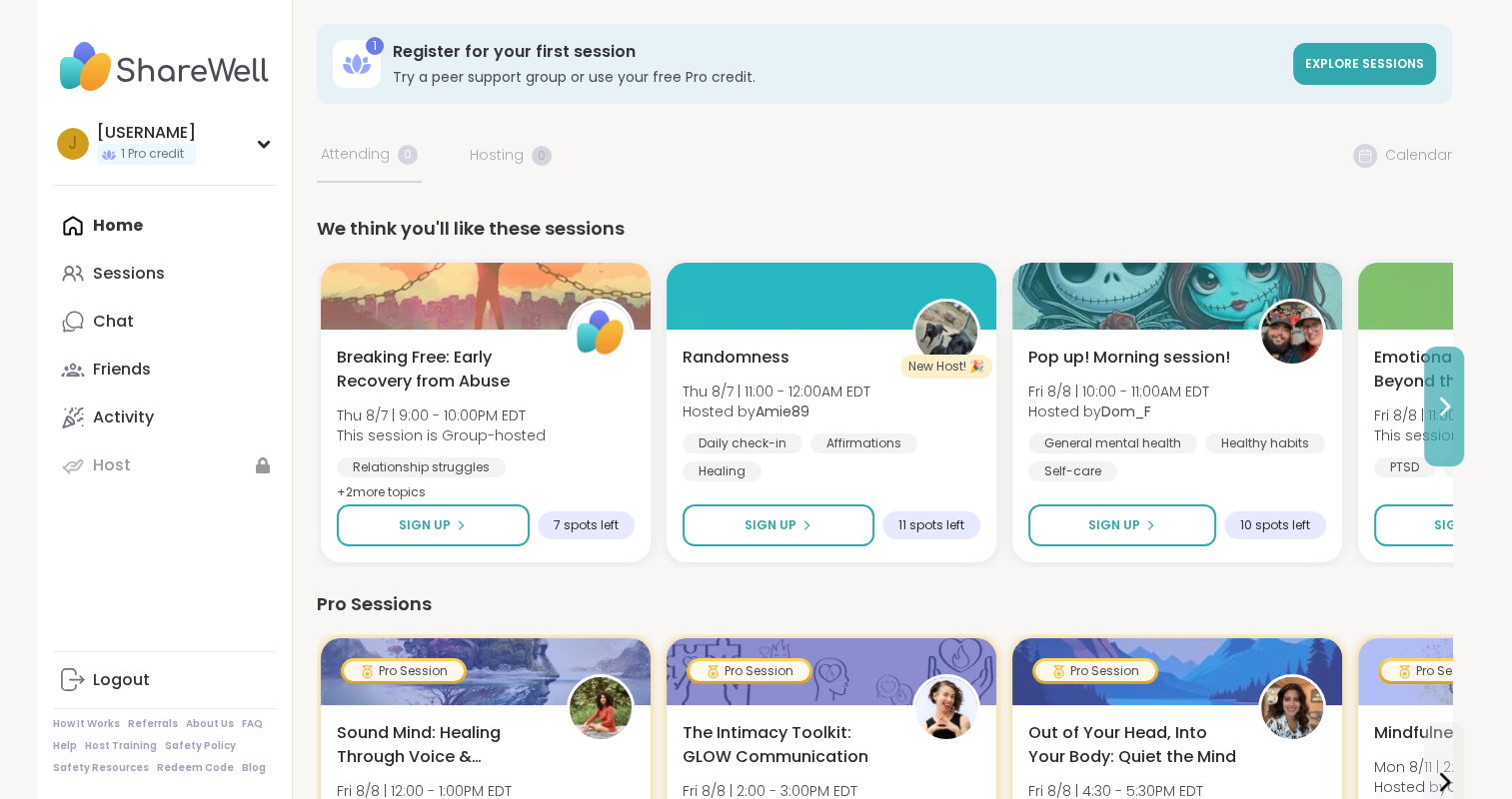 click 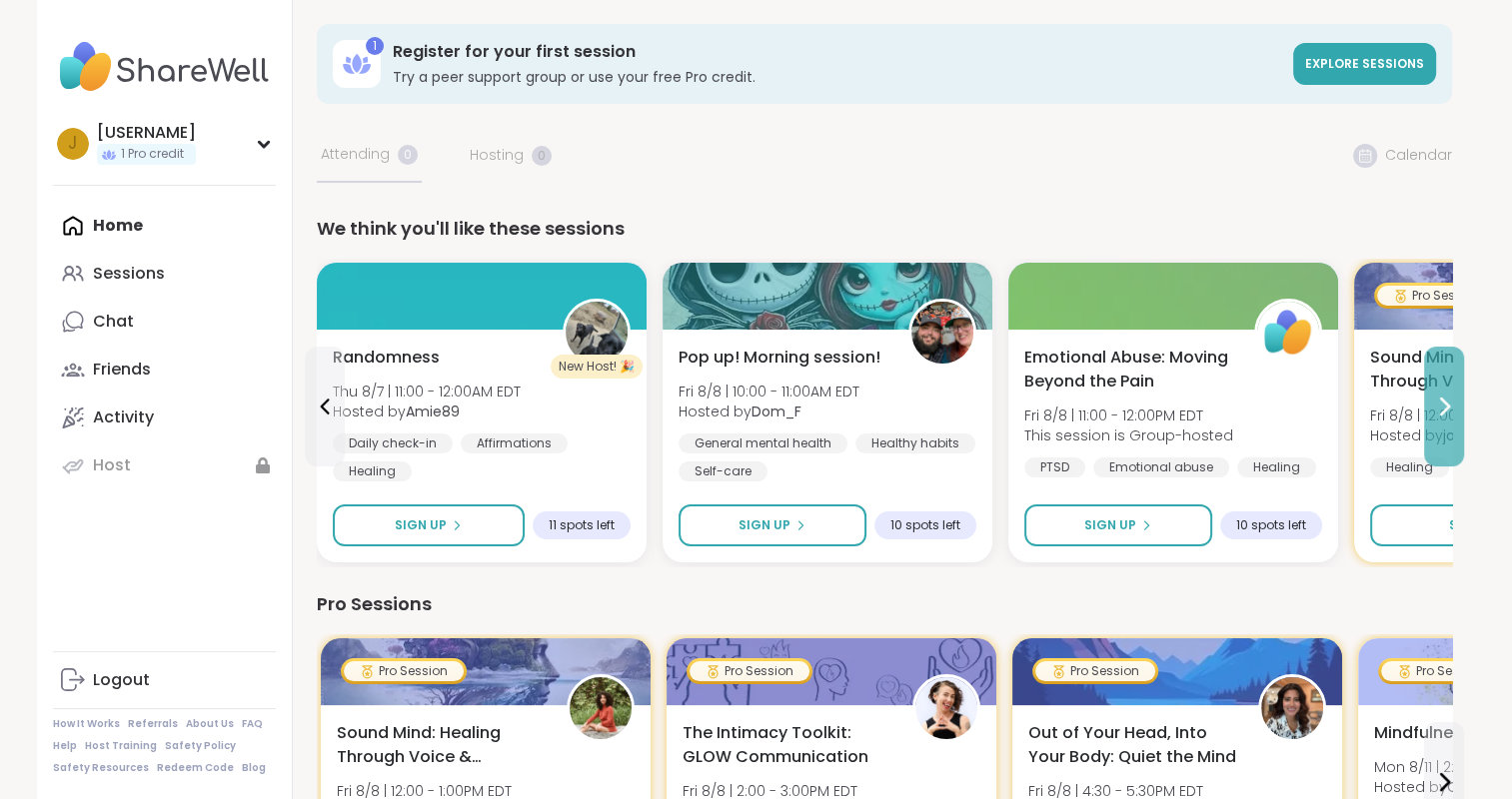 click 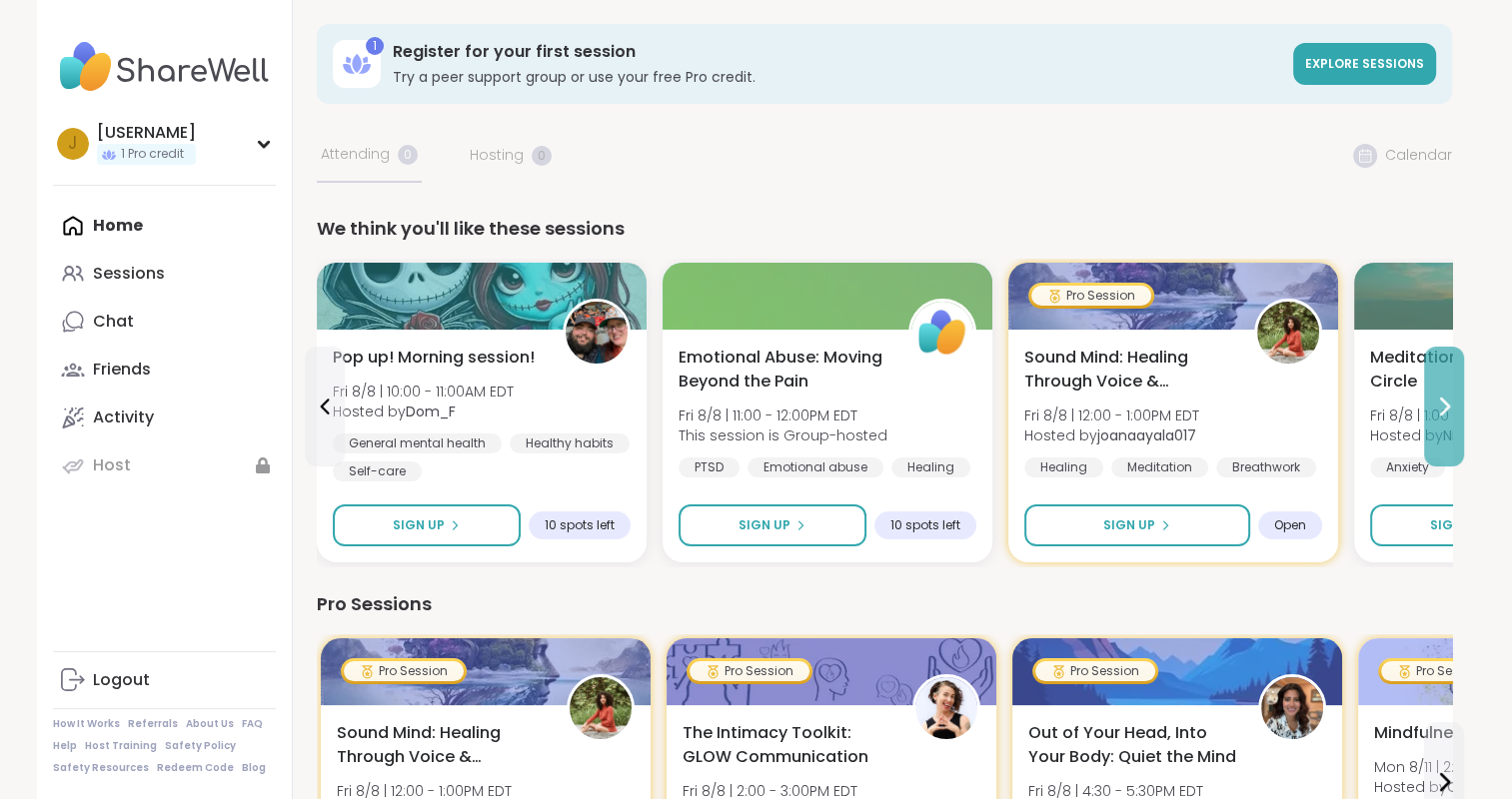 click 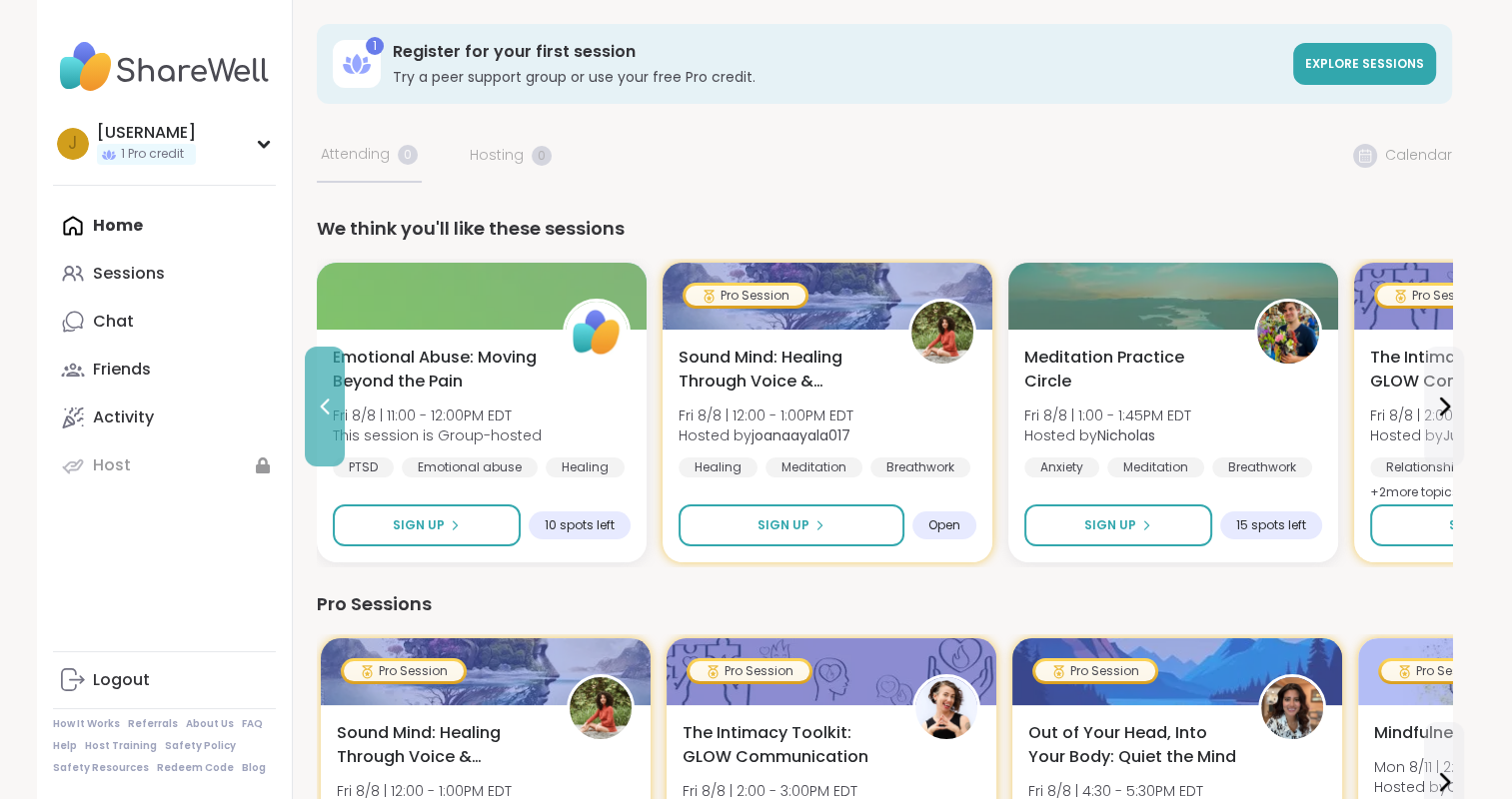 click 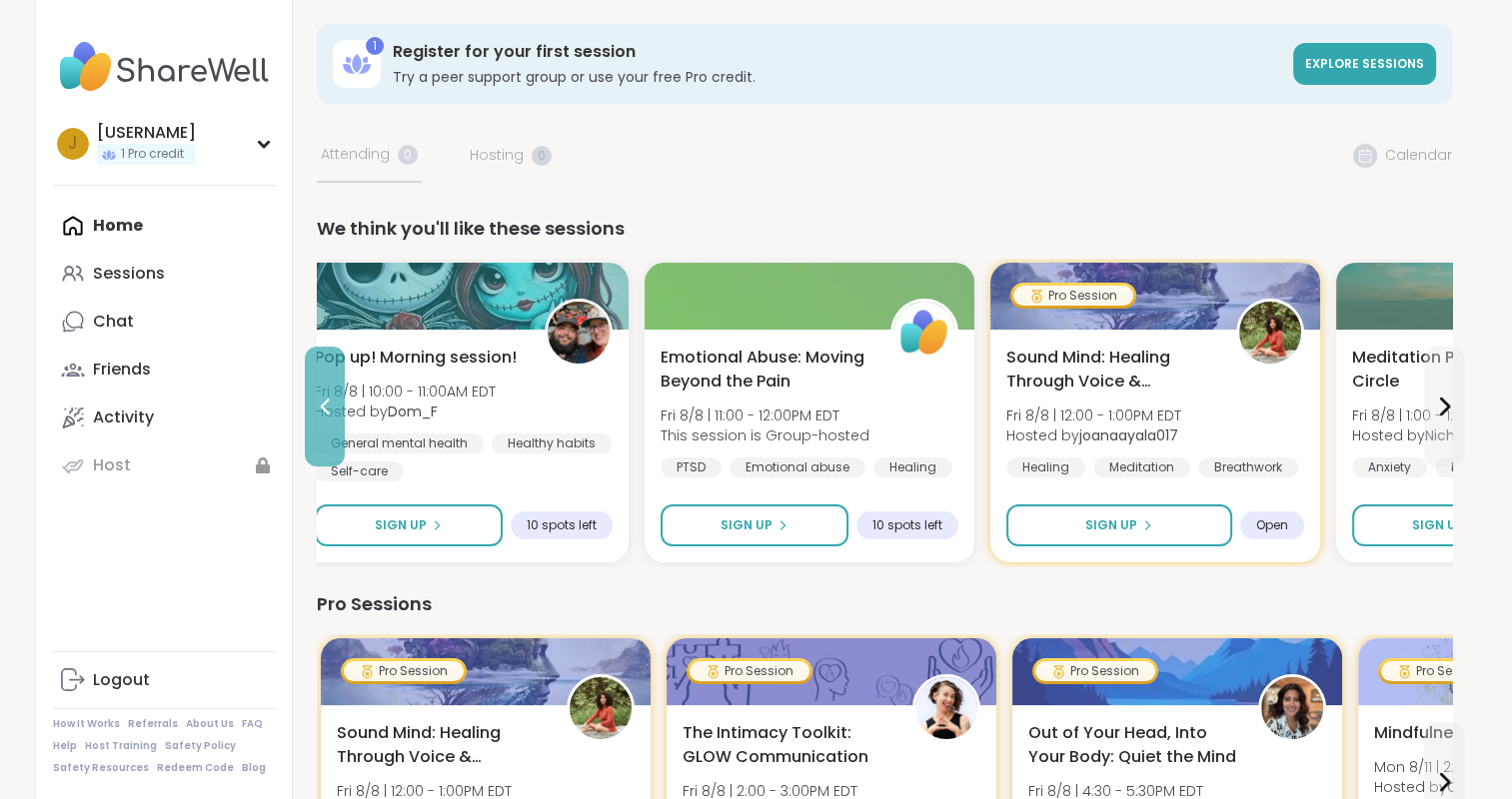 click 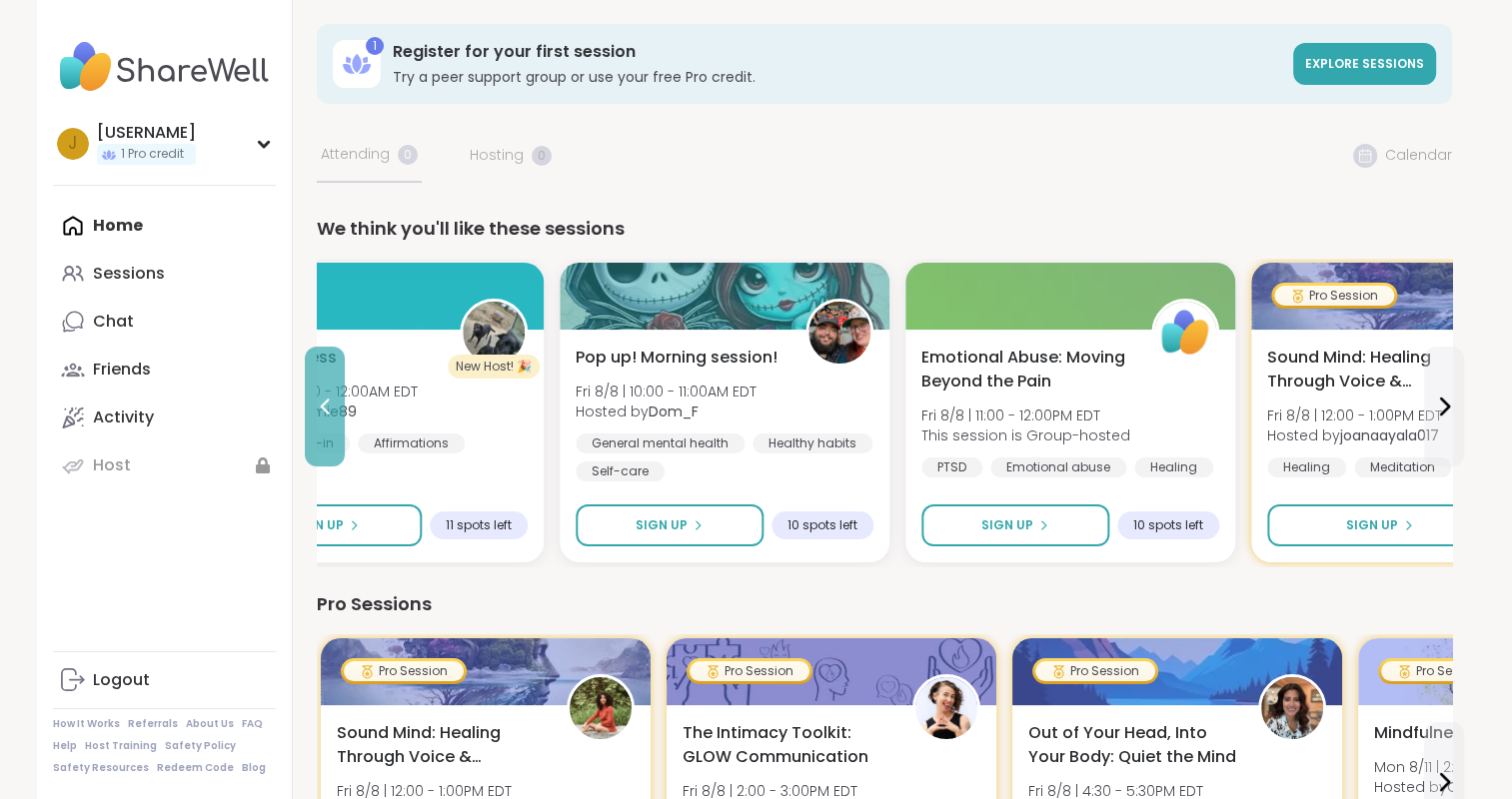 click 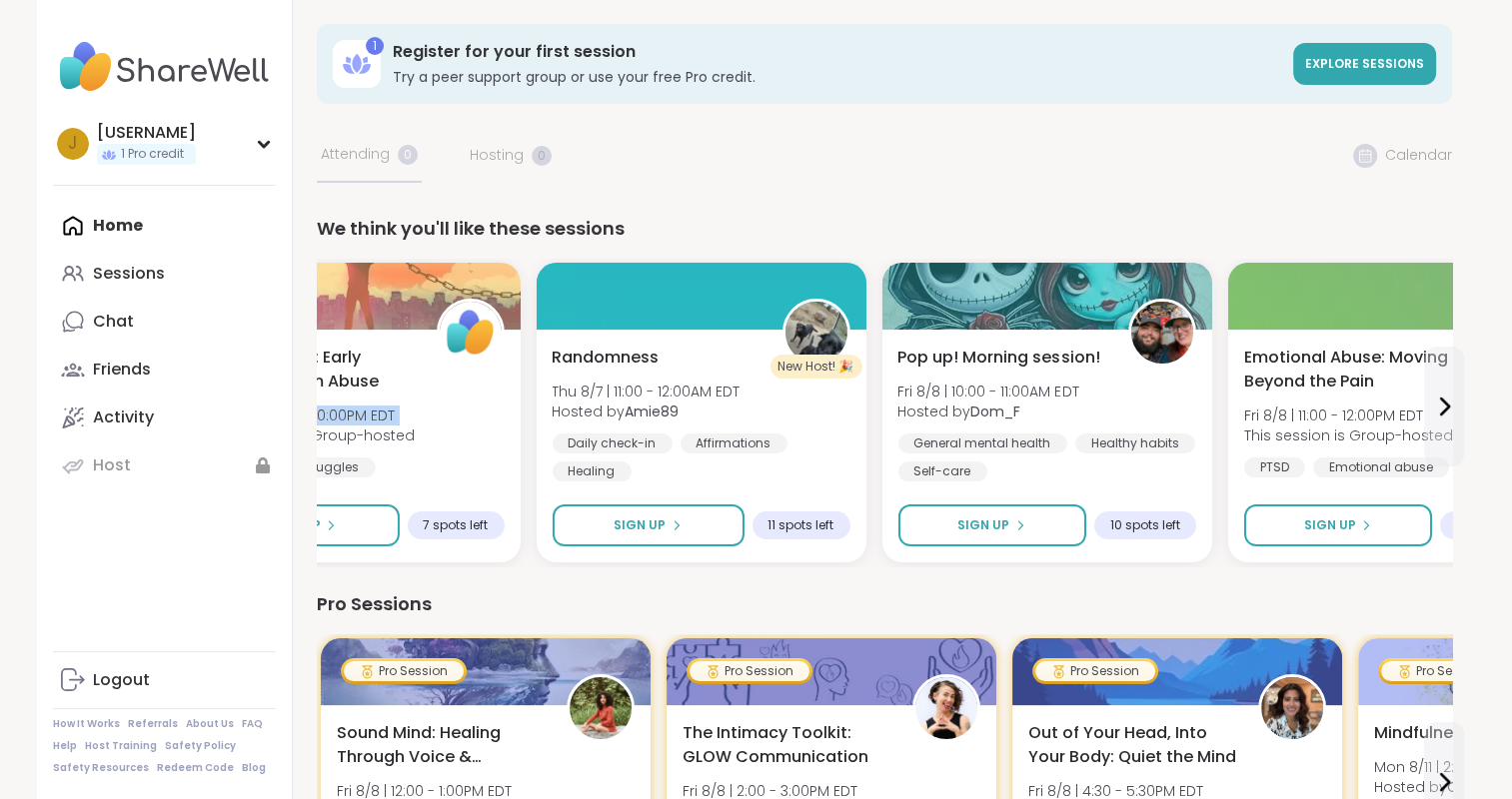 click on "1 Register for your first session Try a peer support group or use your free Pro credit. Explore sessions Your Sessions Attending 0 Hosting 0 Calendar We think you'll like these sessions Breaking Free: Early Recovery from Abuse Thu 8/7 | 9:00 - 10:00PM EDT This session is Group-hosted Relationship struggles Trauma recovery Emotional abuse + 2  more topic s Sign Up 7 spots left New Host! 🎉 Randomness Thu 8/7 | 11:00 - 12:00AM EDT Hosted by  Amie89 Daily check-in Affirmations Healing Sign Up 11 spots left Pop up! Morning session! Fri 8/8 | 10:00 - 11:00AM EDT Hosted by  Dom_F General mental health Healthy habits Self-care Sign Up 10 spots left Emotional Abuse: Moving Beyond the Pain Fri 8/8 | 11:00 - 12:00PM EDT This session is Group-hosted PTSD Emotional abuse Healing Sign Up 10 spots left Pro Session Sound Mind: Healing Through Voice & Vibration Fri 8/8 | 12:00 - 1:00PM EDT Hosted by  joanaayala017 Healing Meditation Breathwork Sign Up Open Meditation Practice Circle Fri 8/8 | 1:00 - 1:45PM EDT Nicholas" at bounding box center [884, 1067] 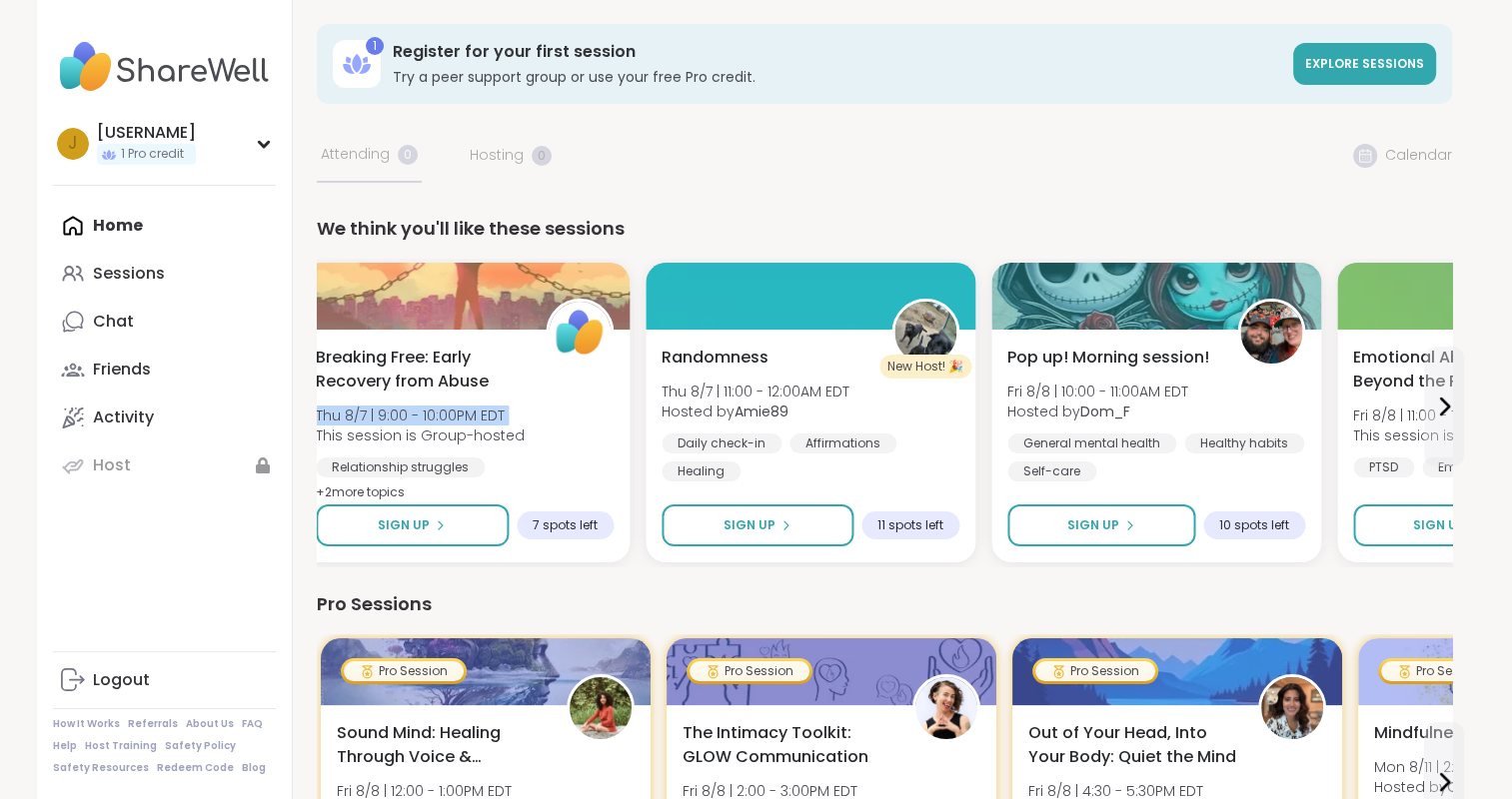 click on "1 Register for your first session Try a peer support group or use your free Pro credit. Explore sessions Your Sessions Attending 0 Hosting 0 Calendar We think you'll like these sessions Breaking Free: Early Recovery from Abuse Thu 8/7 | 9:00 - 10:00PM EDT This session is Group-hosted Relationship struggles Trauma recovery Emotional abuse + 2  more topic s Sign Up 7 spots left New Host! 🎉 Randomness Thu 8/7 | 11:00 - 12:00AM EDT Hosted by  Amie89 Daily check-in Affirmations Healing Sign Up 11 spots left Pop up! Morning session! Fri 8/8 | 10:00 - 11:00AM EDT Hosted by  Dom_F General mental health Healthy habits Self-care Sign Up 10 spots left Emotional Abuse: Moving Beyond the Pain Fri 8/8 | 11:00 - 12:00PM EDT This session is Group-hosted PTSD Emotional abuse Healing Sign Up 10 spots left Pro Session Sound Mind: Healing Through Voice & Vibration Fri 8/8 | 12:00 - 1:00PM EDT Hosted by  joanaayala017 Healing Meditation Breathwork Sign Up Open Meditation Practice Circle Fri 8/8 | 1:00 - 1:45PM EDT Nicholas" at bounding box center (884, 1067) 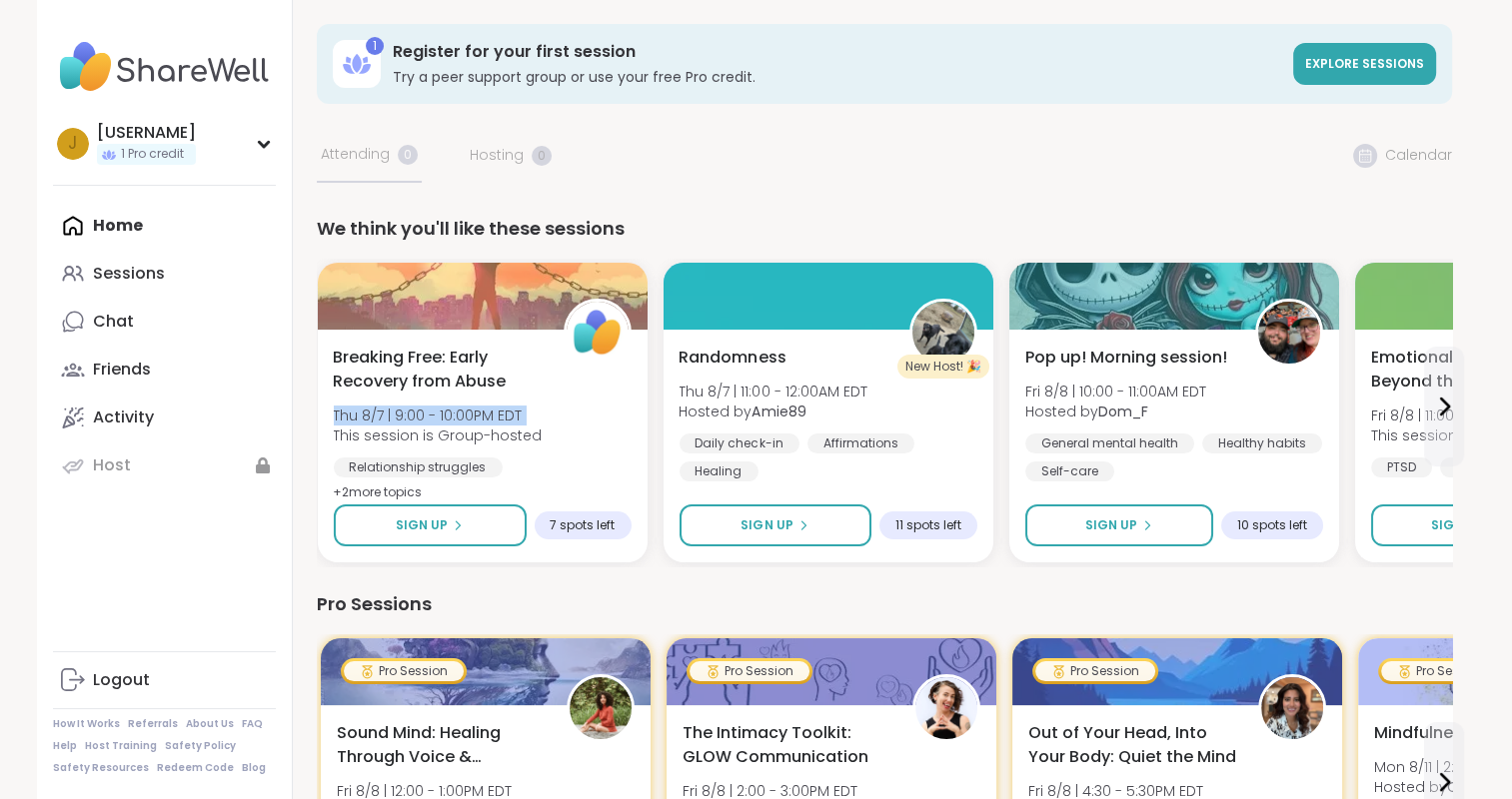 click on "1 Register for your first session Try a peer support group or use your free Pro credit. Explore sessions Your Sessions Attending 0 Hosting 0 Calendar We think you'll like these sessions Breaking Free: Early Recovery from Abuse Thu 8/7 | 9:00 - 10:00PM EDT This session is Group-hosted Relationship struggles Trauma recovery Emotional abuse + 2  more topic s Sign Up 7 spots left New Host! 🎉 Randomness Thu 8/7 | 11:00 - 12:00AM EDT Hosted by  Amie89 Daily check-in Affirmations Healing Sign Up 11 spots left Pop up! Morning session! Fri 8/8 | 10:00 - 11:00AM EDT Hosted by  Dom_F General mental health Healthy habits Self-care Sign Up 10 spots left Emotional Abuse: Moving Beyond the Pain Fri 8/8 | 11:00 - 12:00PM EDT This session is Group-hosted PTSD Emotional abuse Healing Sign Up 10 spots left Pro Session Sound Mind: Healing Through Voice & Vibration Fri 8/8 | 12:00 - 1:00PM EDT Hosted by  joanaayala017 Healing Meditation Breathwork Sign Up Open Meditation Practice Circle Fri 8/8 | 1:00 - 1:45PM EDT Nicholas" at bounding box center [884, 1067] 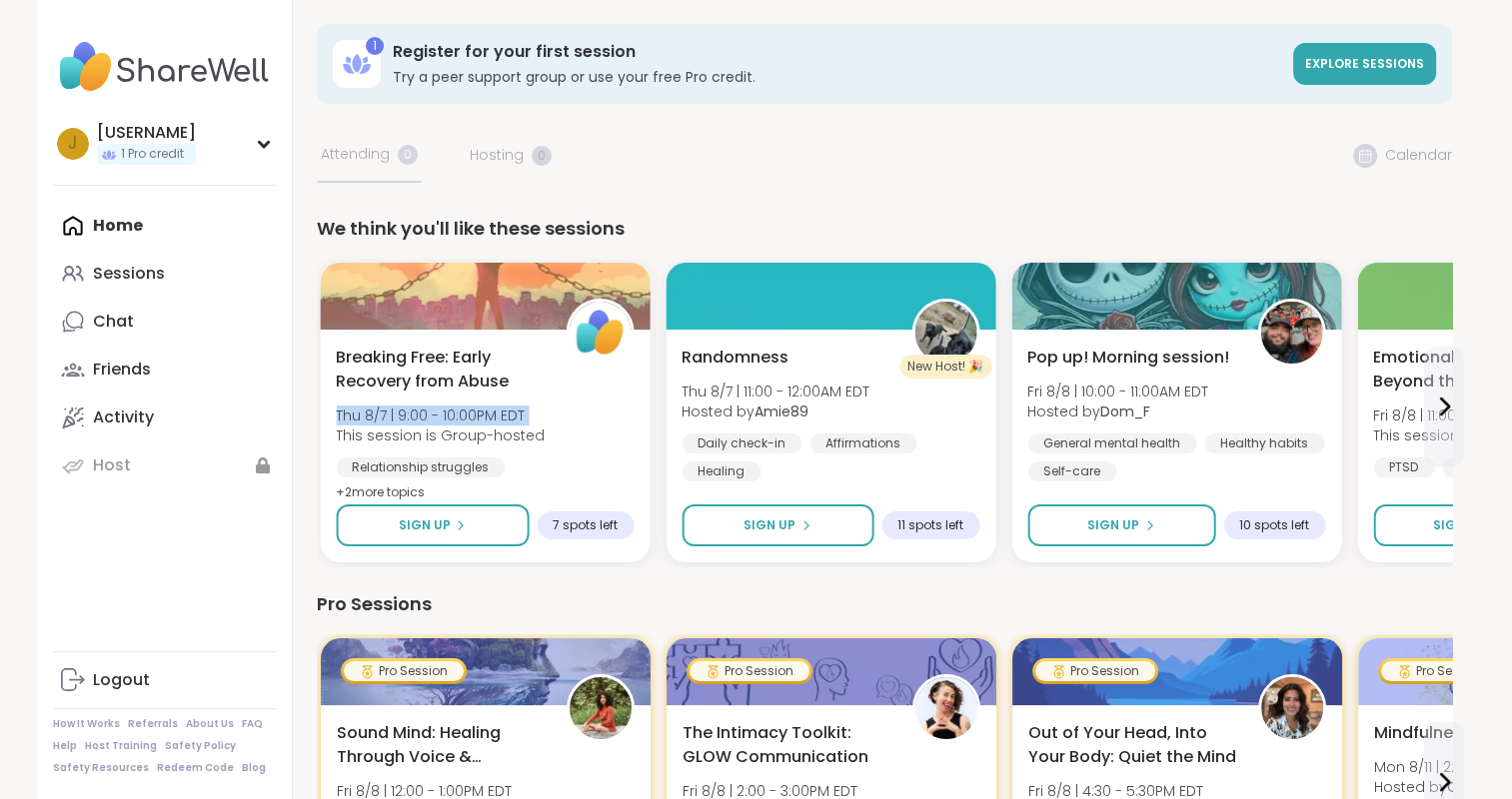 click on "1 Register for your first session Try a peer support group or use your free Pro credit. Explore sessions Your Sessions Attending 0 Hosting 0 Calendar We think you'll like these sessions Breaking Free: Early Recovery from Abuse Thu 8/7 | 9:00 - 10:00PM EDT This session is Group-hosted Relationship struggles Trauma recovery Emotional abuse + 2  more topic s Sign Up 7 spots left New Host! 🎉 Randomness Thu 8/7 | 11:00 - 12:00AM EDT Hosted by  Amie89 Daily check-in Affirmations Healing Sign Up 11 spots left Pop up! Morning session! Fri 8/8 | 10:00 - 11:00AM EDT Hosted by  Dom_F General mental health Healthy habits Self-care Sign Up 10 spots left Emotional Abuse: Moving Beyond the Pain Fri 8/8 | 11:00 - 12:00PM EDT This session is Group-hosted PTSD Emotional abuse Healing Sign Up 10 spots left Pro Session Sound Mind: Healing Through Voice & Vibration Fri 8/8 | 12:00 - 1:00PM EDT Hosted by  joanaayala017 Healing Meditation Breathwork Sign Up Open Meditation Practice Circle Fri 8/8 | 1:00 - 1:45PM EDT Nicholas" at bounding box center (884, 1067) 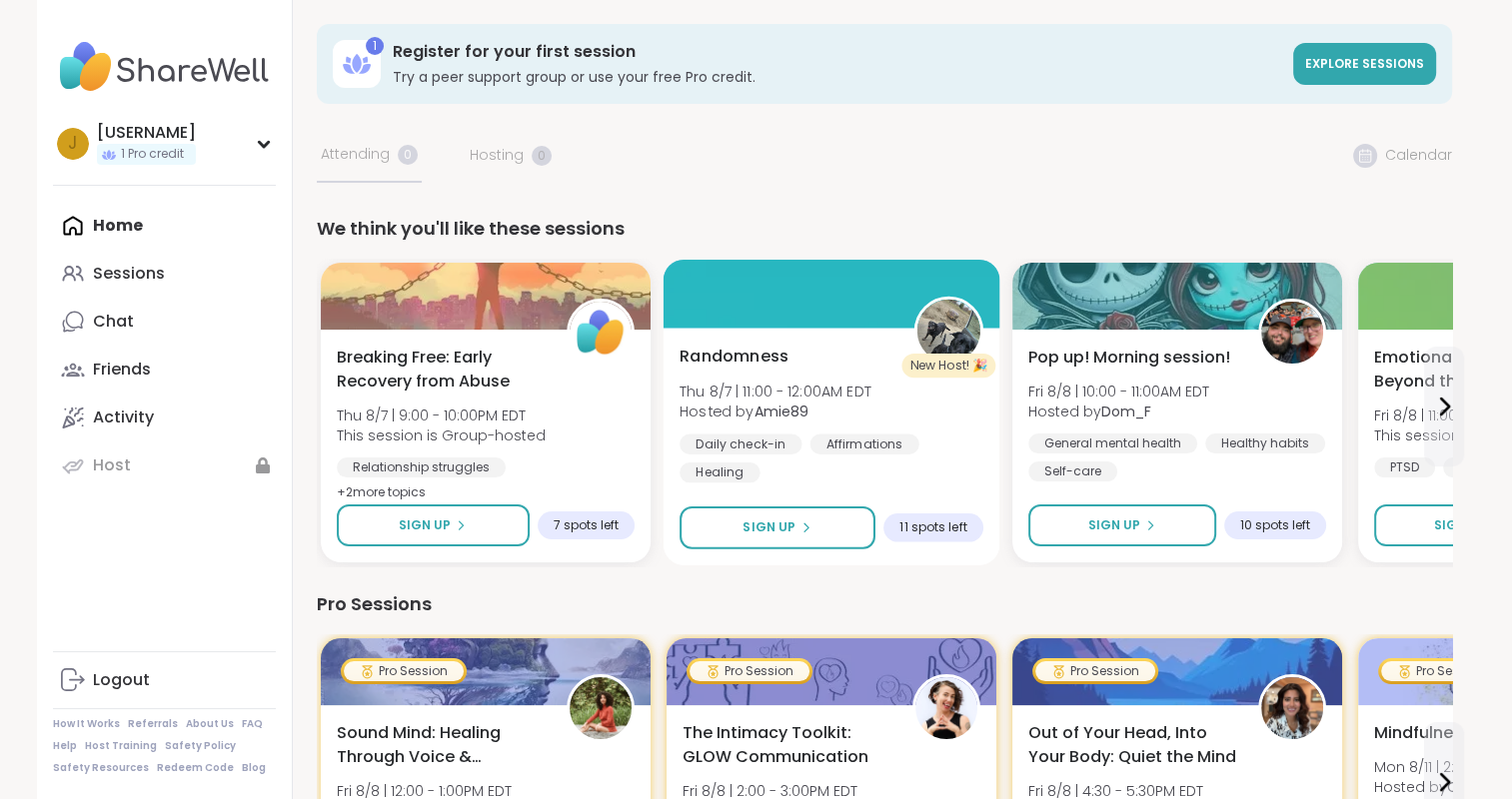 click on "Amie89" at bounding box center [780, 411] 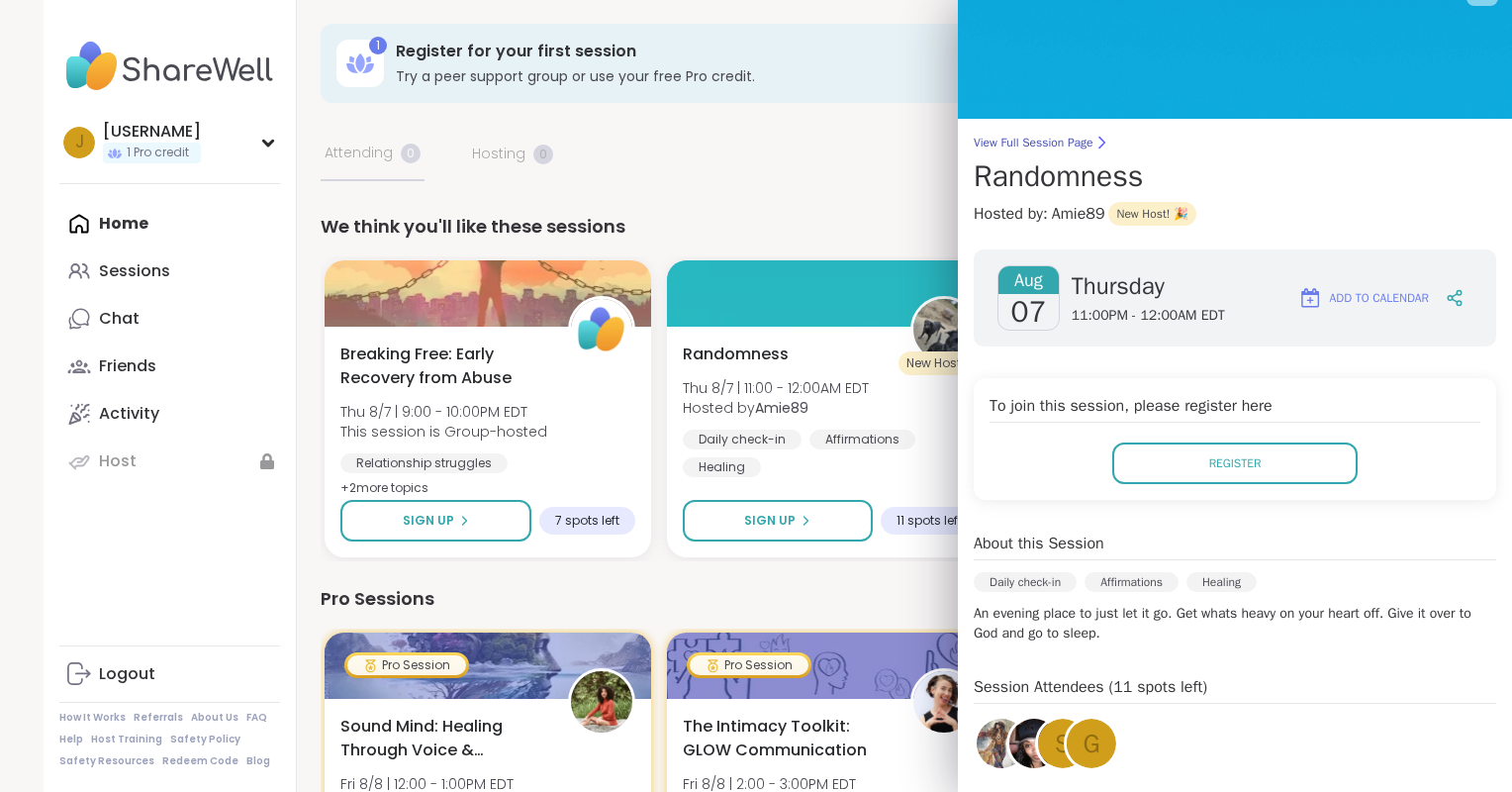 scroll, scrollTop: 194, scrollLeft: 0, axis: vertical 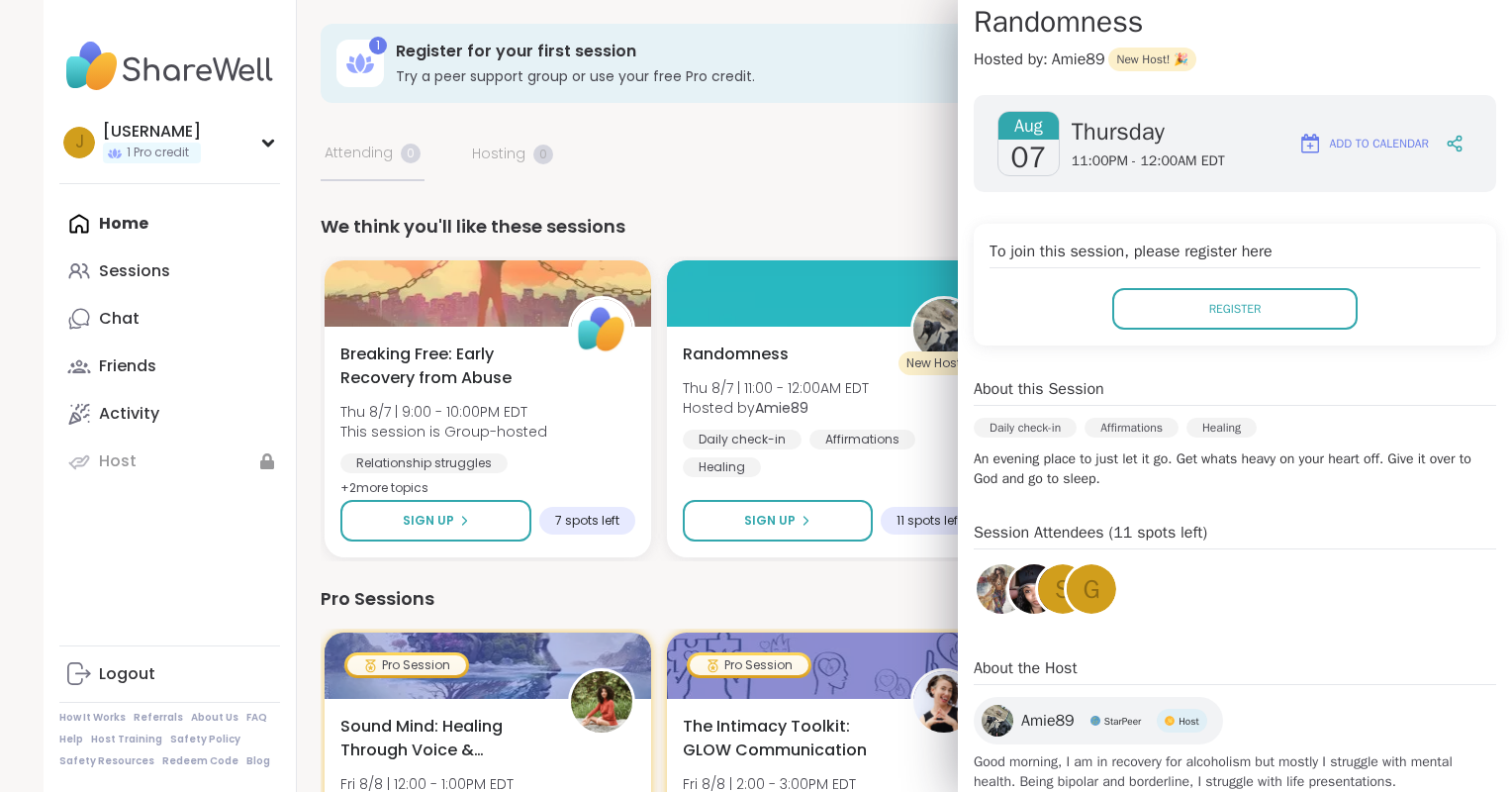 click on "Amie89" at bounding box center [1048, 721] 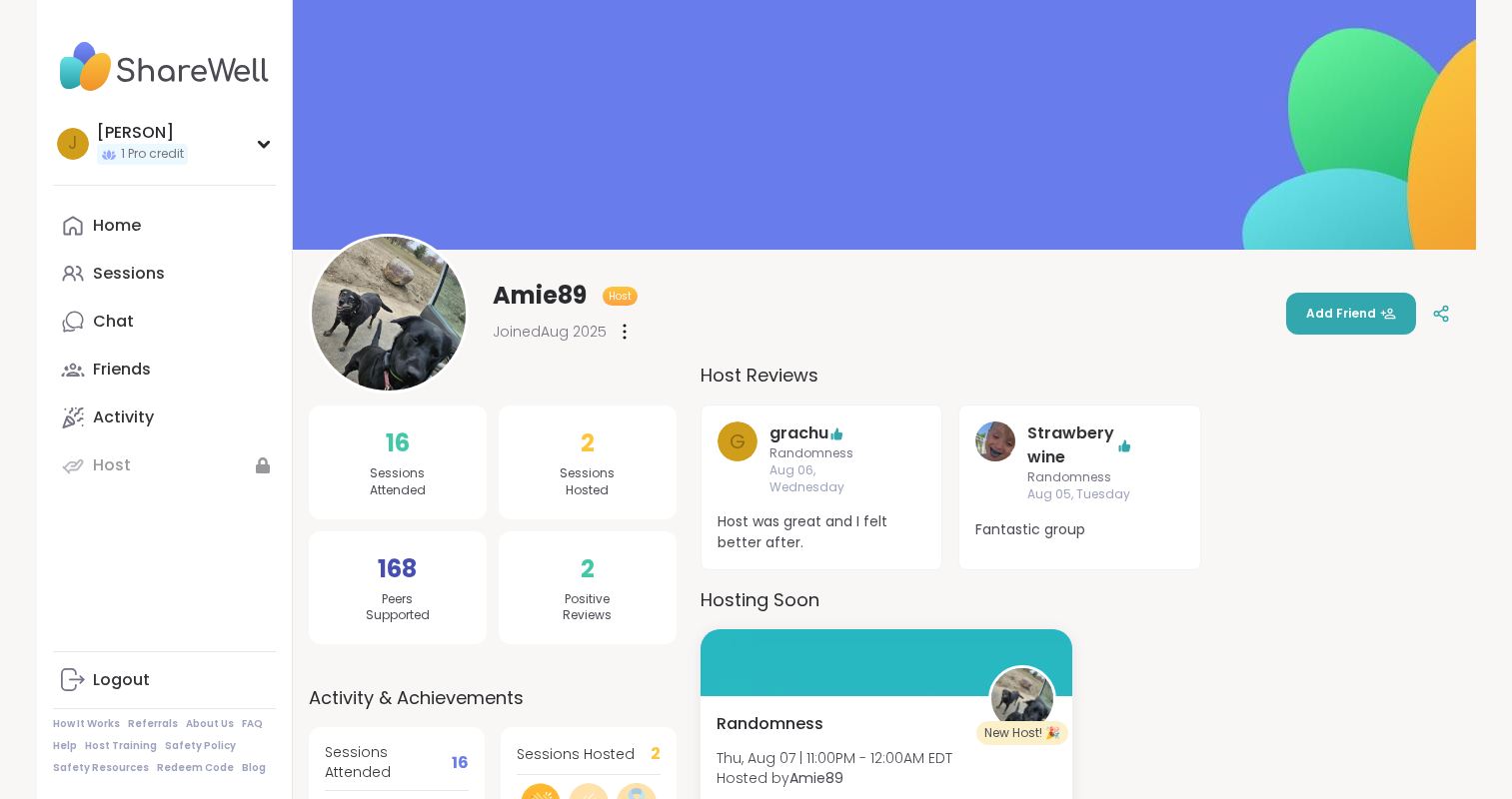 scroll, scrollTop: 0, scrollLeft: 0, axis: both 